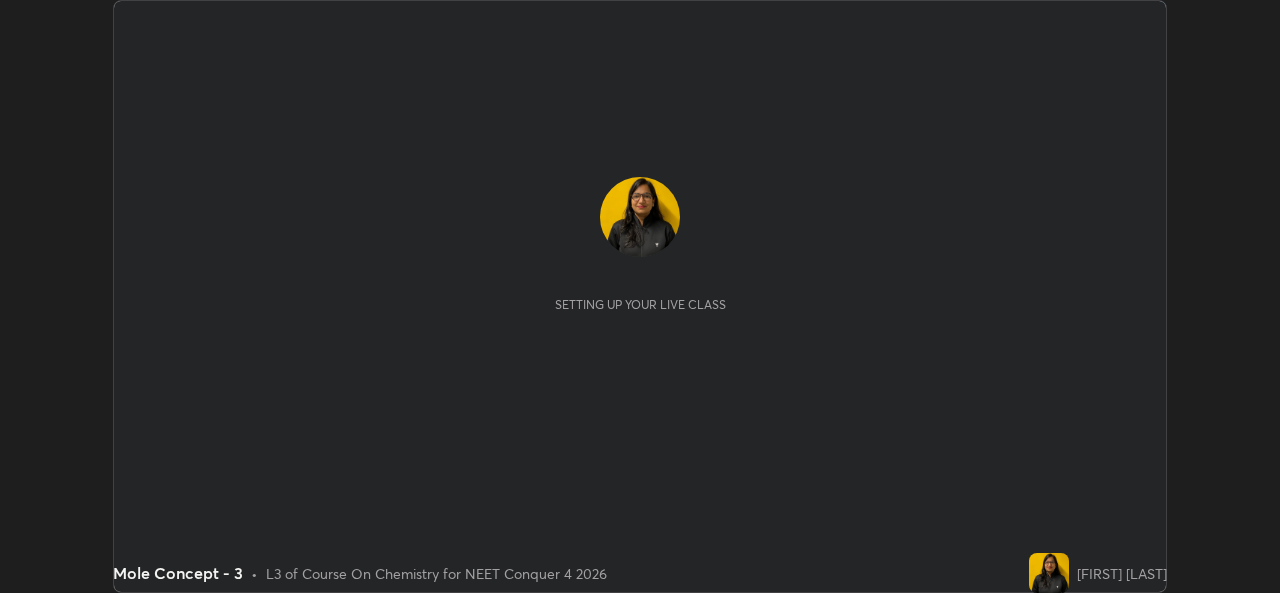 scroll, scrollTop: 0, scrollLeft: 0, axis: both 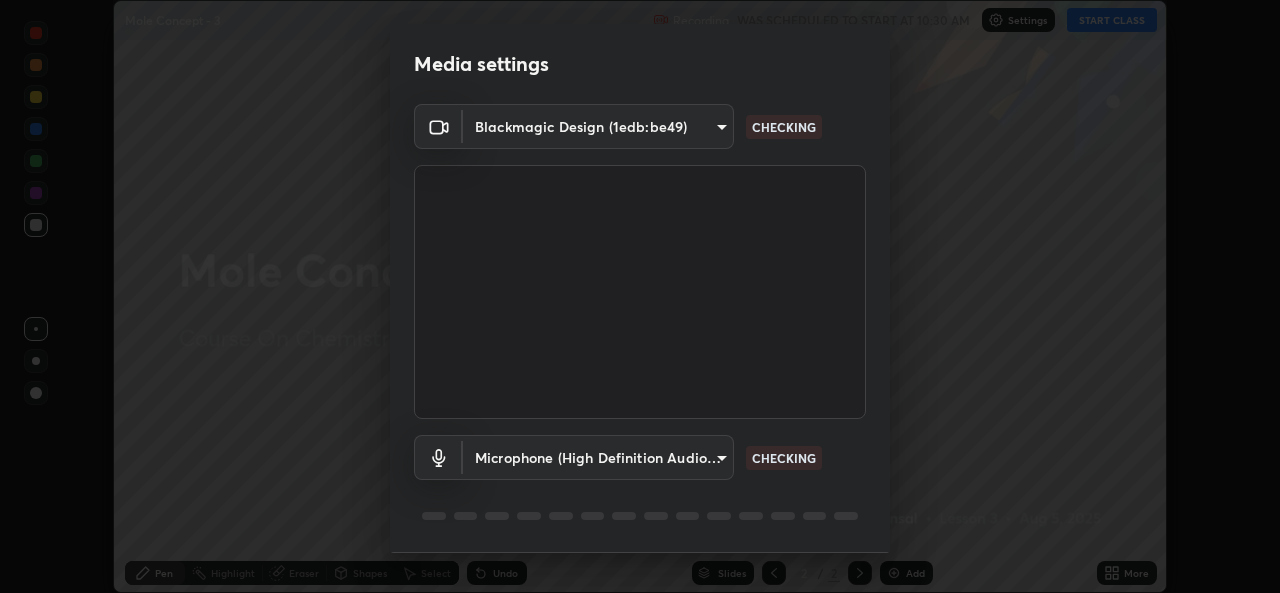 type on "b4951f90531da0d842cdcd629816b7b2be3c5c01230d926a2f210d32d9644bff" 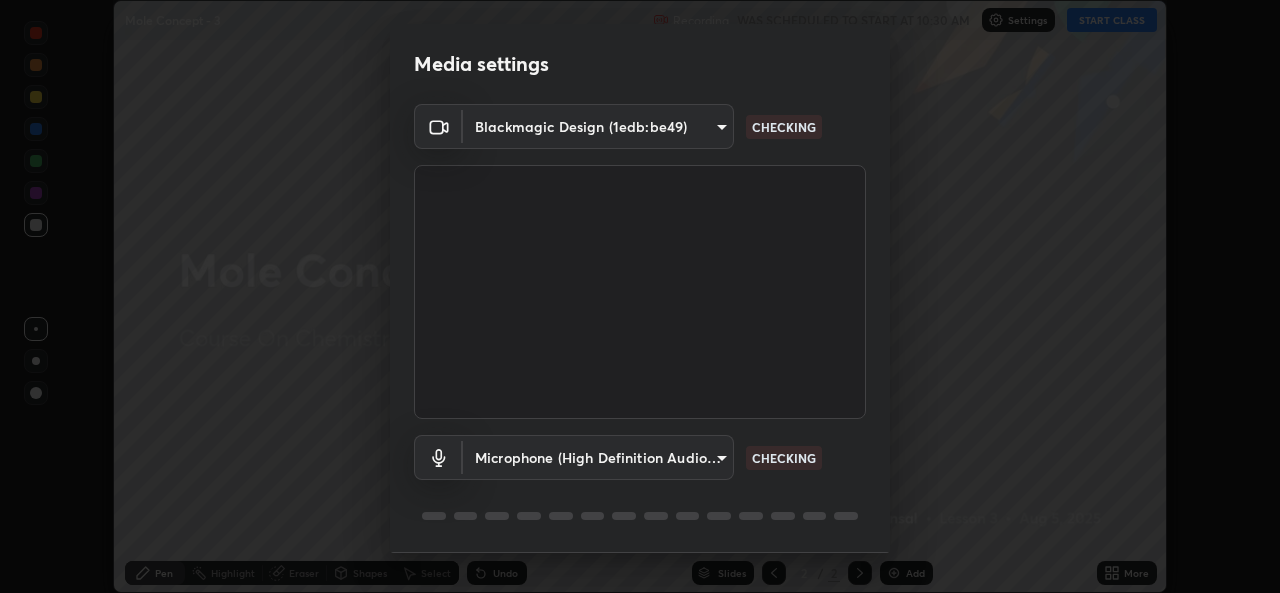 scroll, scrollTop: 63, scrollLeft: 0, axis: vertical 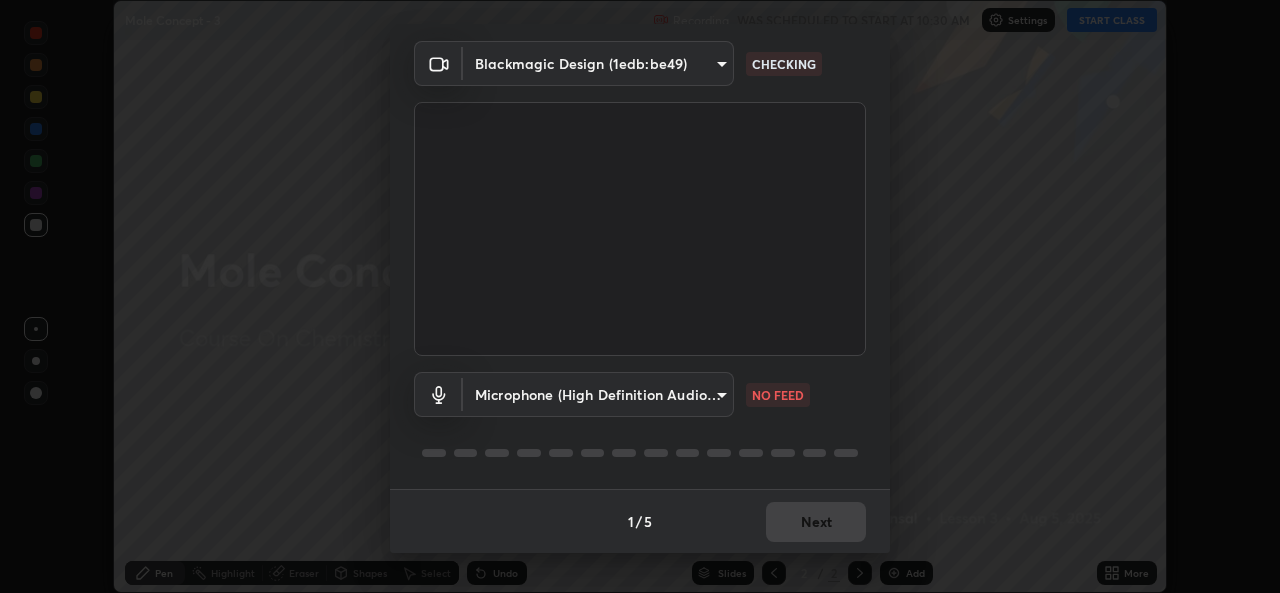 click on "Erase all Mole Concept - 3 Recording WAS SCHEDULED TO START AT  10:30 AM Settings START CLASS Setting up your live class Mole Concept - 3 • L3 of Course On Chemistry for NEET Conquer 4 2026 [NAME] Pen Highlight Eraser Shapes Select Undo Slides 2 / 2 Add More No doubts shared Encourage your learners to ask a doubt for better clarity Report an issue Reason for reporting Buffering Chat not working Audio - Video sync issue Educator video quality low ​ Attach an image Report Media settings Blackmagic Design (1edb:be49) b4951f90531da0d842cdcd629816b7b2be3c5c01230d926a2f210d32d9644bff CHECKING Microphone (High Definition Audio Device) 99848f2a9d109760ec62b66e2f255c73a791916cfc686045695a6d5e2156f403 NO FEED 1 / 5 Next" at bounding box center [640, 296] 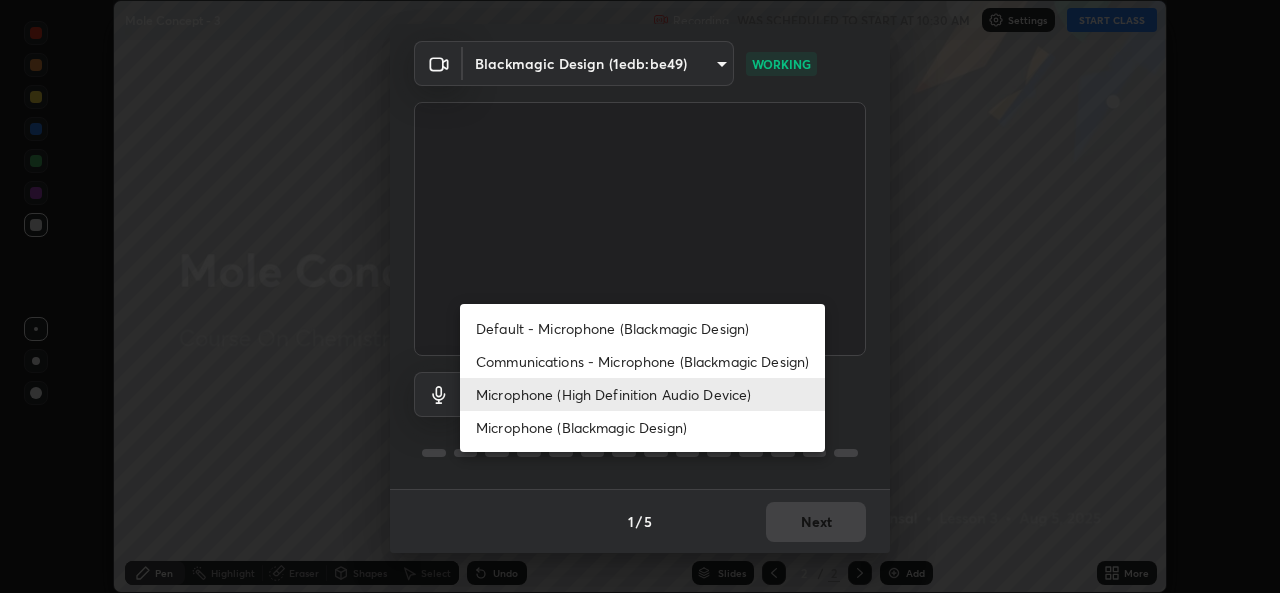 click on "Default - Microphone (Blackmagic Design)" at bounding box center (642, 328) 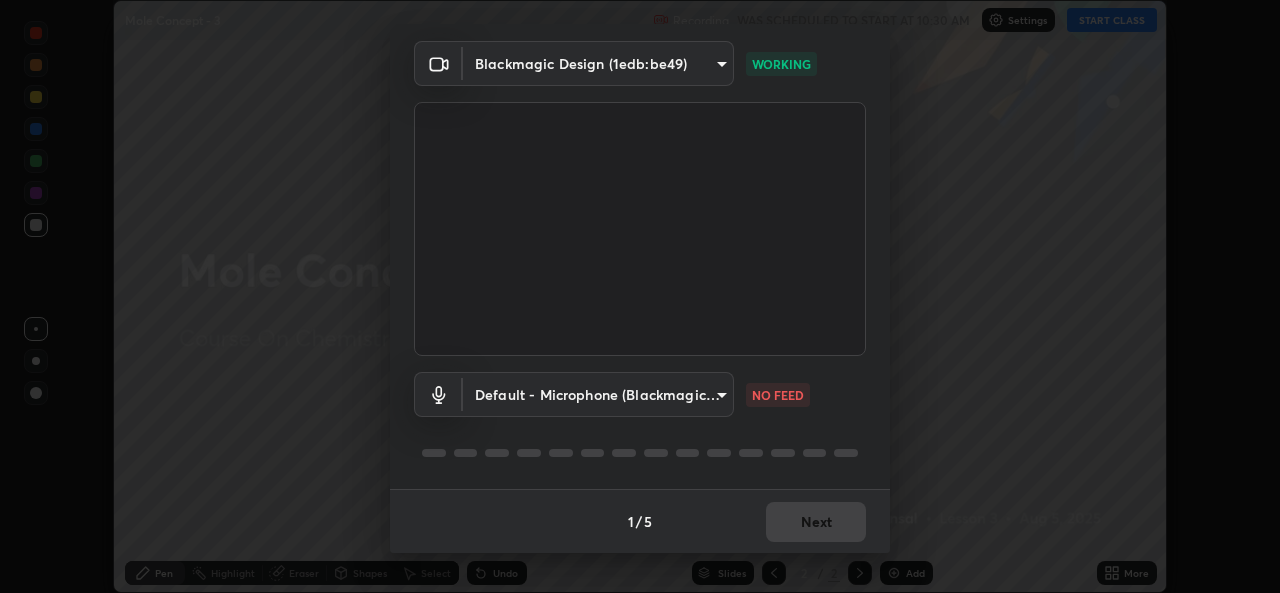 click on "Erase all Mole Concept - 3 Recording WAS SCHEDULED TO START AT  10:30 AM Settings START CLASS Setting up your live class Mole Concept - 3 • L3 of Course On Chemistry for NEET Conquer 4 2026 [NAME] Pen Highlight Eraser Shapes Select Undo Slides 2 / 2 Add More No doubts shared Encourage your learners to ask a doubt for better clarity Report an issue Reason for reporting Buffering Chat not working Audio - Video sync issue Educator video quality low ​ Attach an image Report Media settings Blackmagic Design (1edb:be49) b4951f90531da0d842cdcd629816b7b2be3c5c01230d926a2f210d32d9644bff WORKING Default - Microphone (Blackmagic Design) default NO FEED 1 / 5 Next" at bounding box center [640, 296] 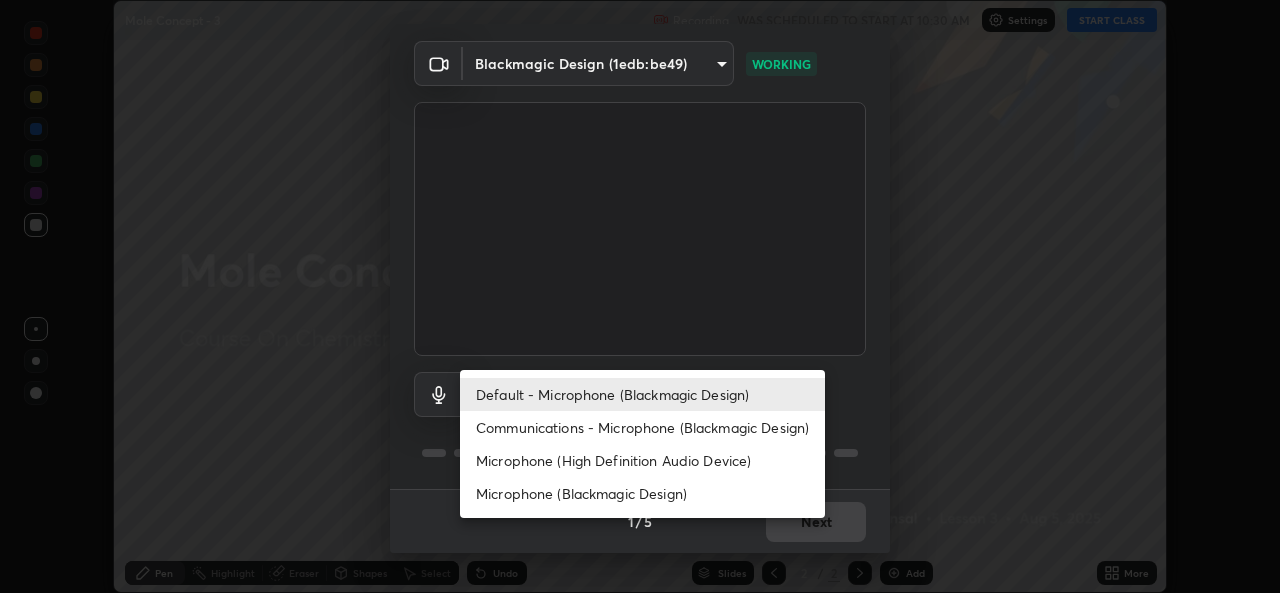 click on "Microphone (High Definition Audio Device)" at bounding box center [642, 460] 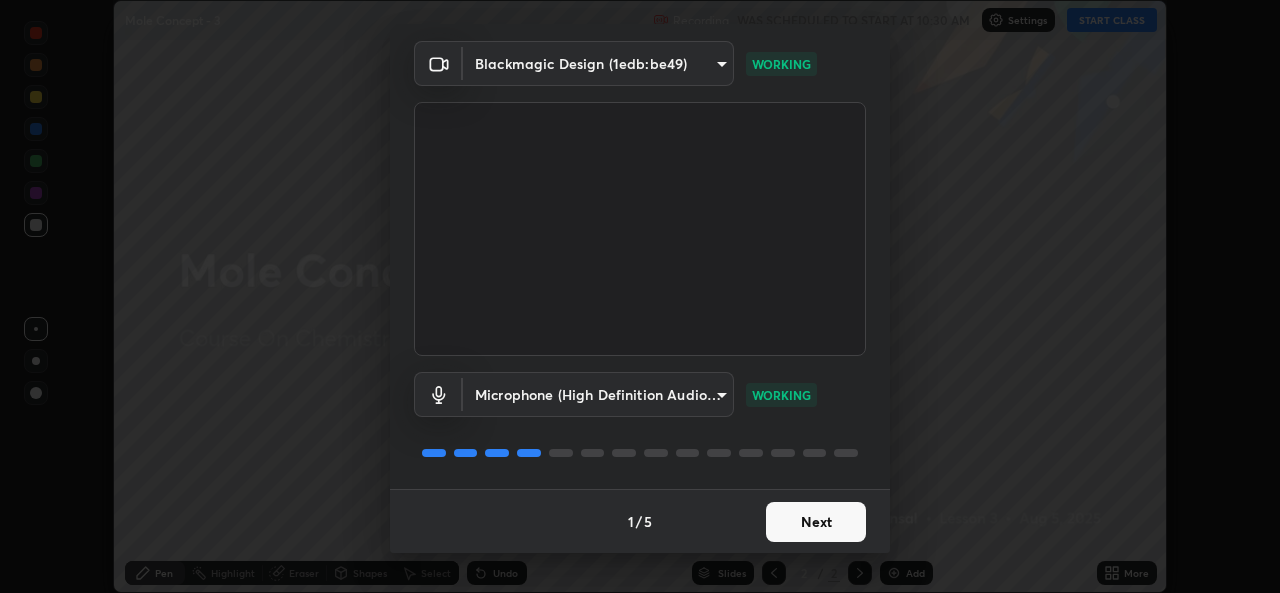 click on "Next" at bounding box center [816, 522] 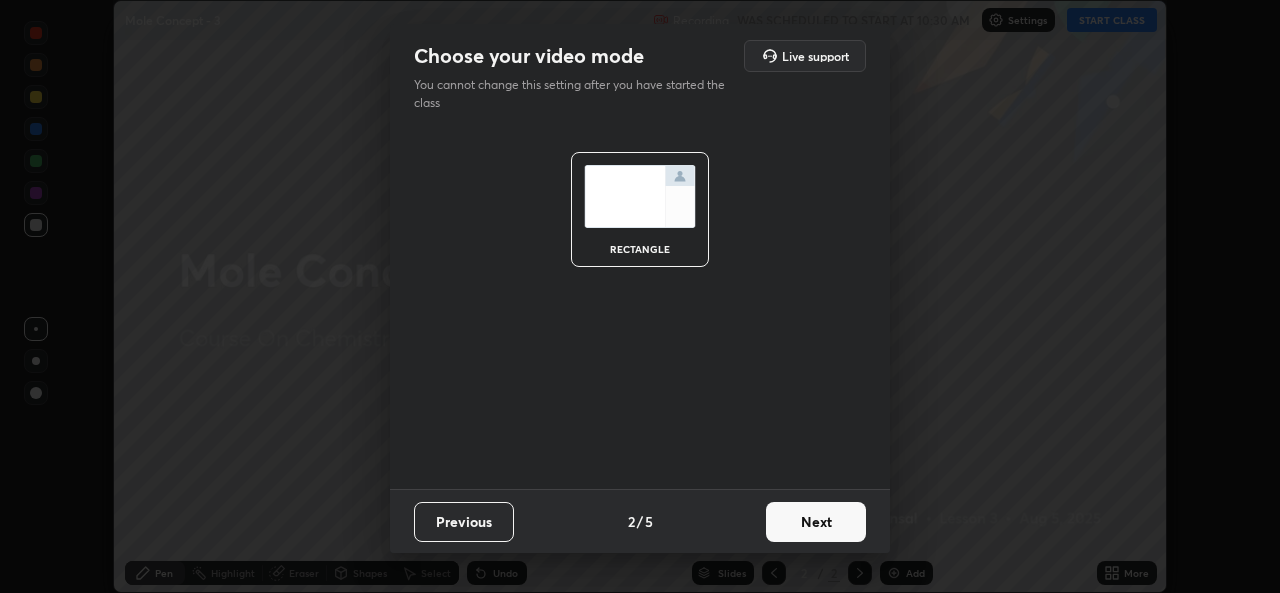 click on "Next" at bounding box center [816, 522] 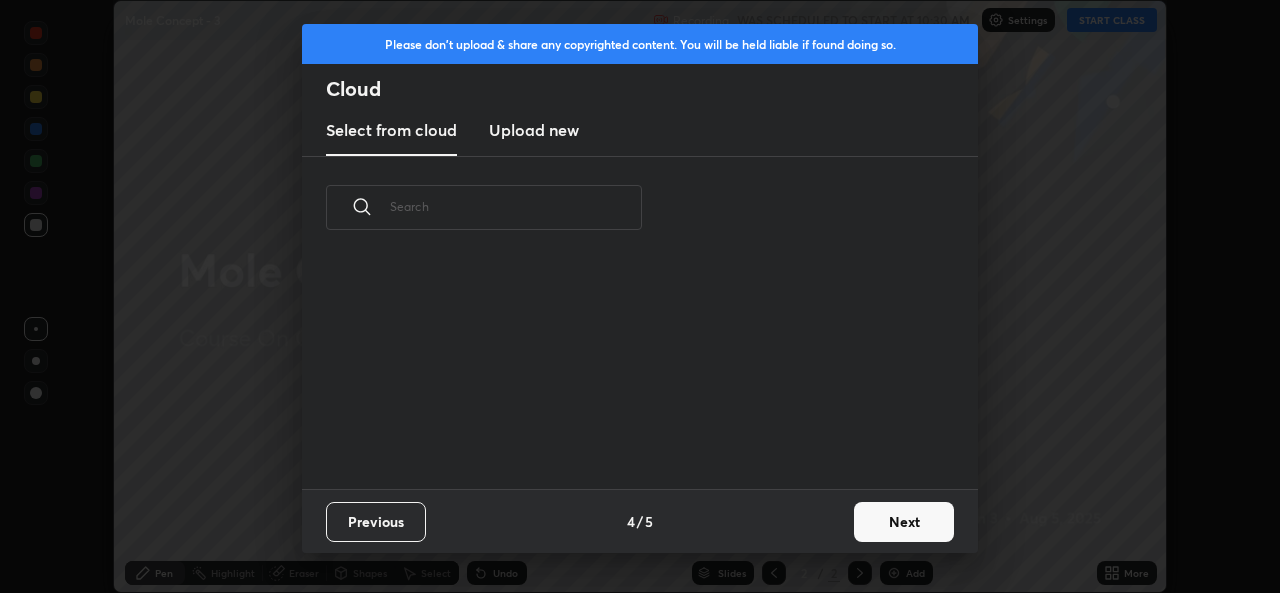 click on "Previous 4 / 5 Next" at bounding box center (640, 521) 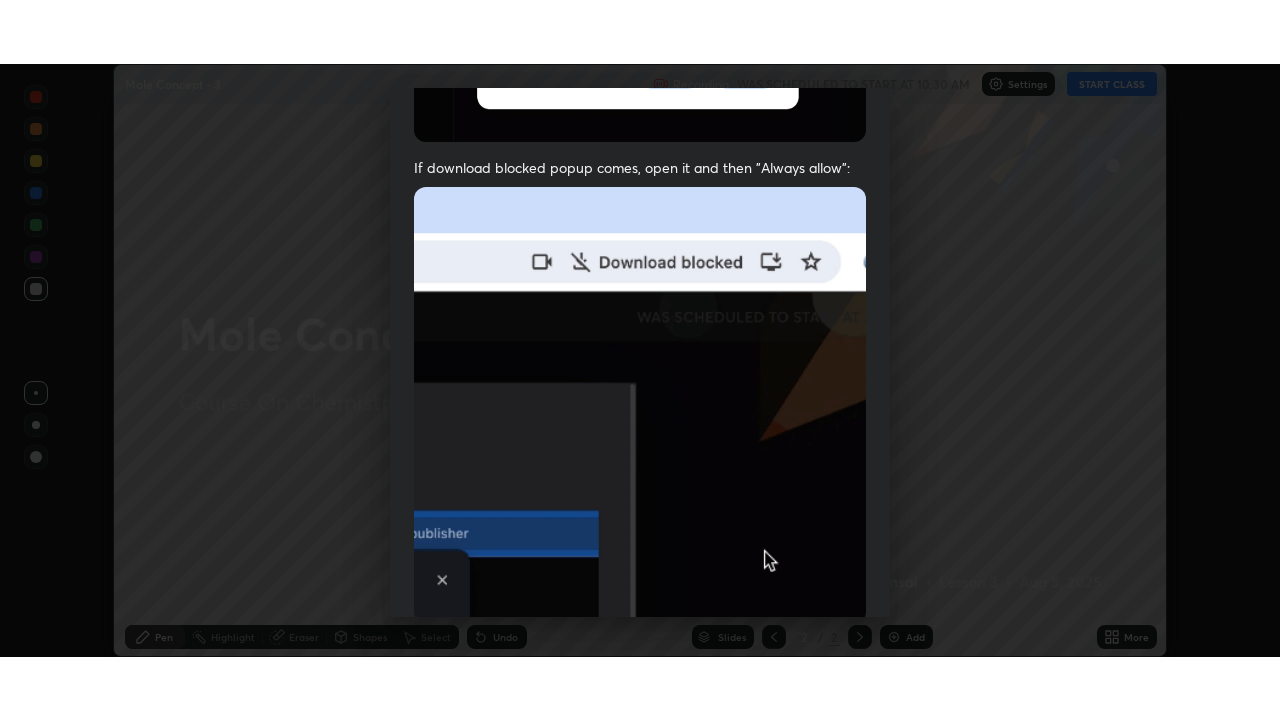 scroll, scrollTop: 471, scrollLeft: 0, axis: vertical 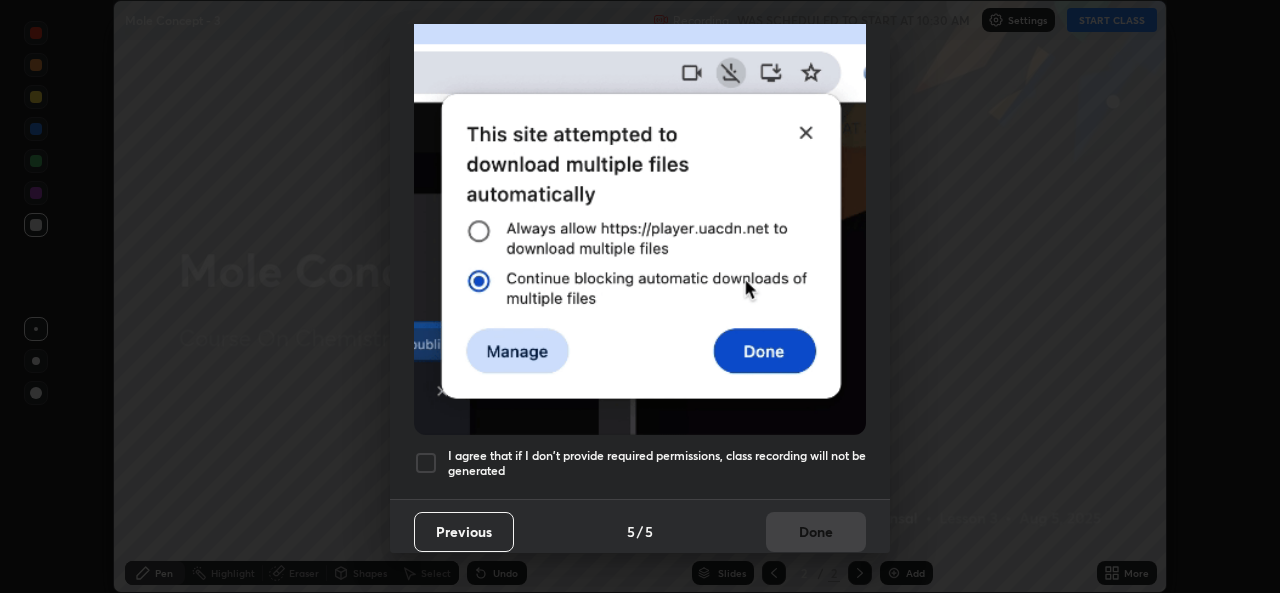 click at bounding box center (426, 463) 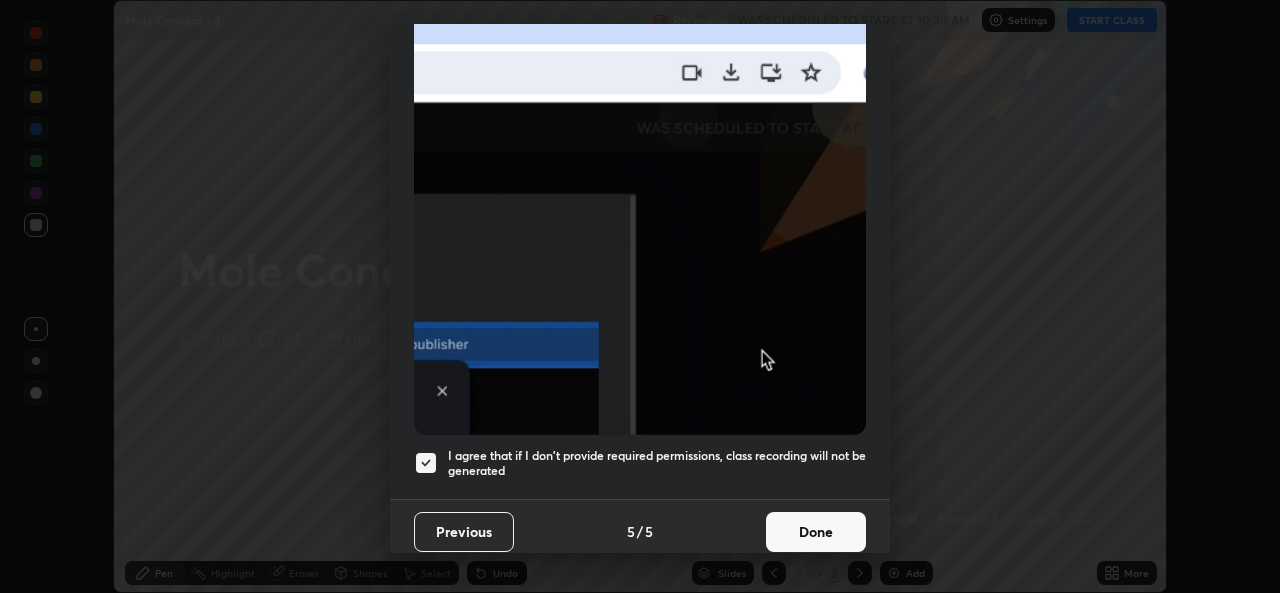 click on "Done" at bounding box center [816, 532] 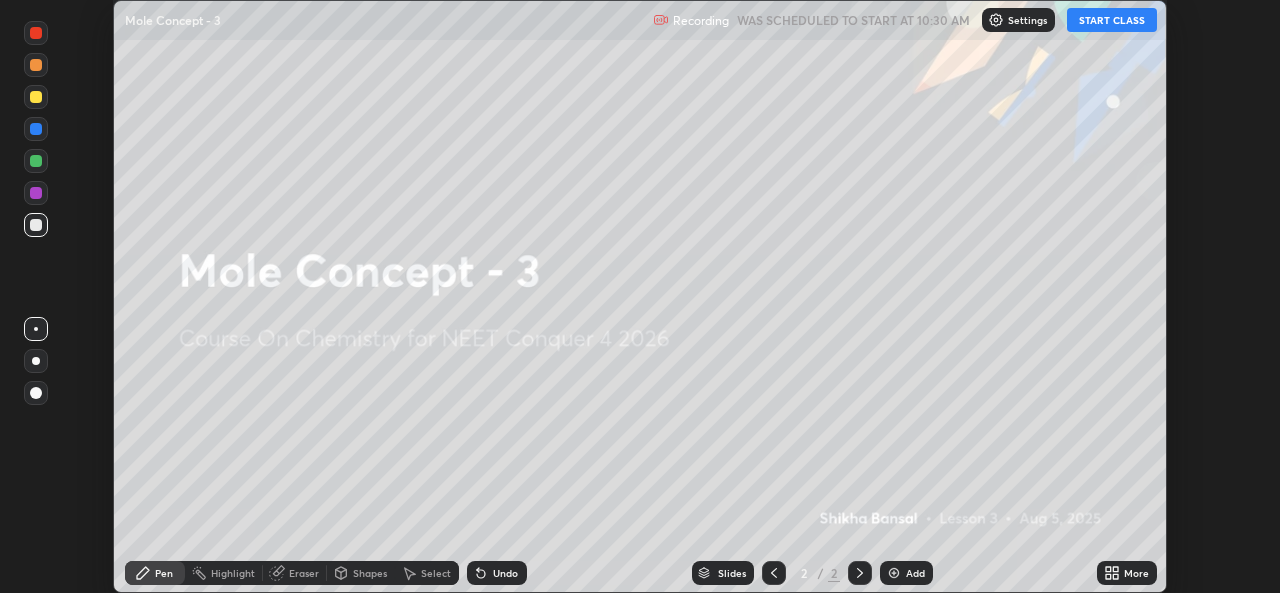 click on "START CLASS" at bounding box center (1112, 20) 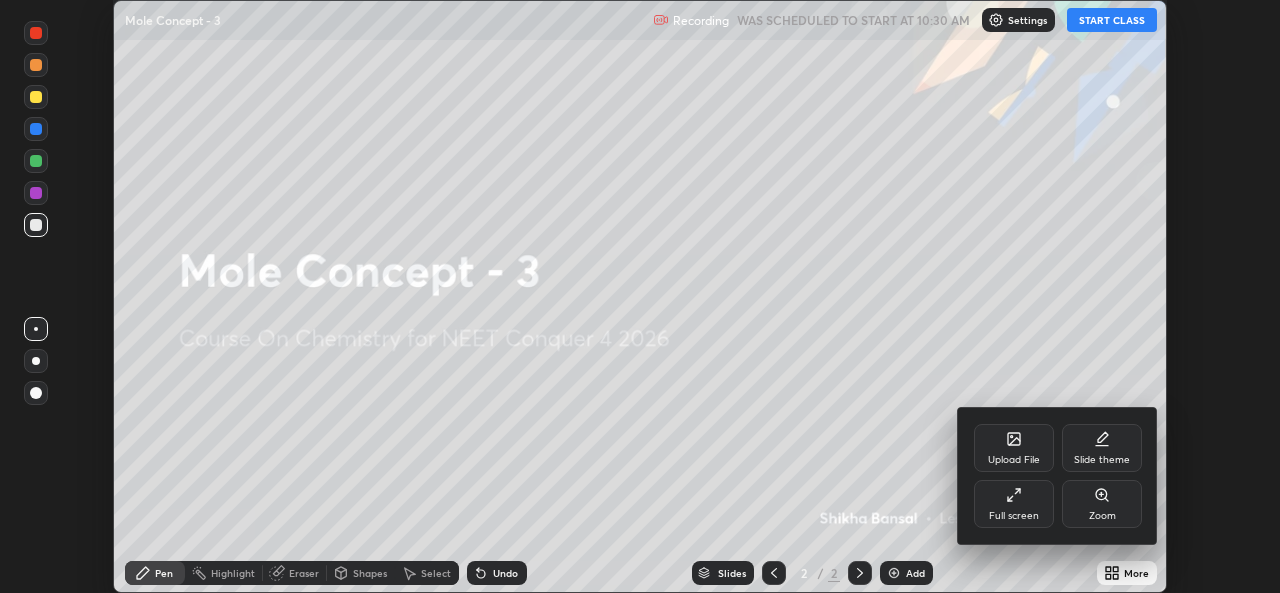click on "Full screen" at bounding box center [1014, 504] 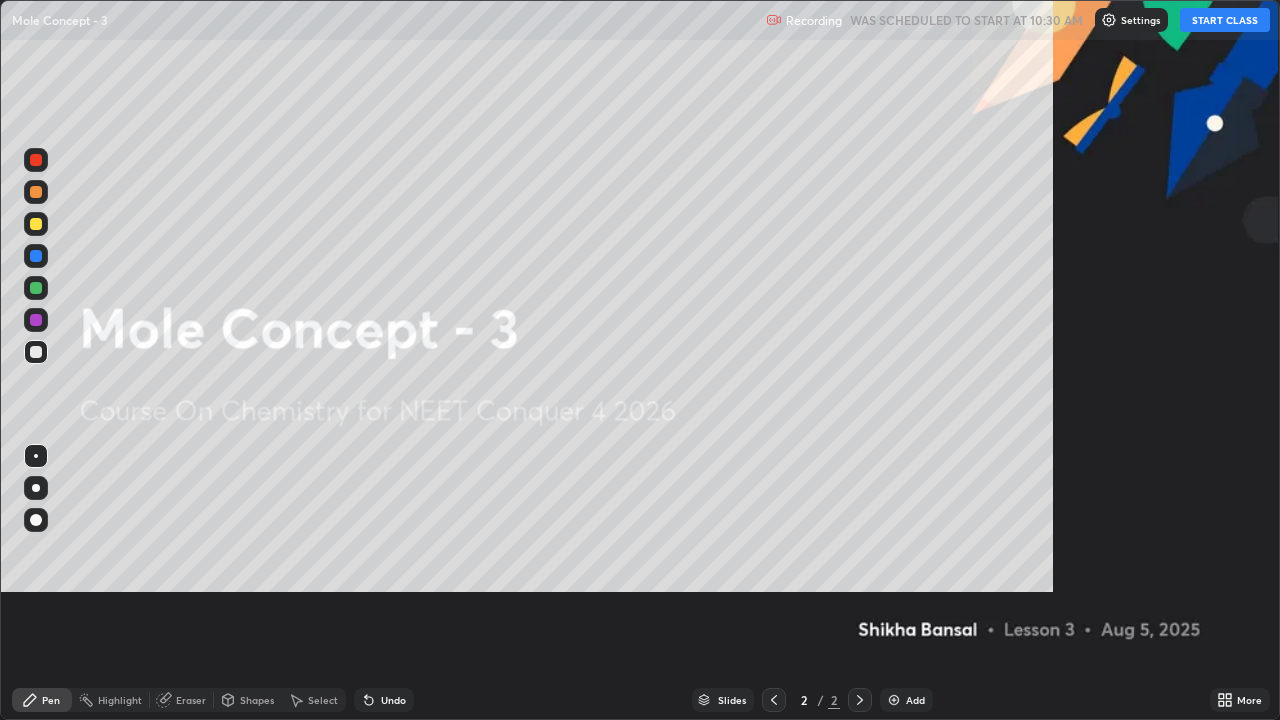 scroll, scrollTop: 99280, scrollLeft: 98720, axis: both 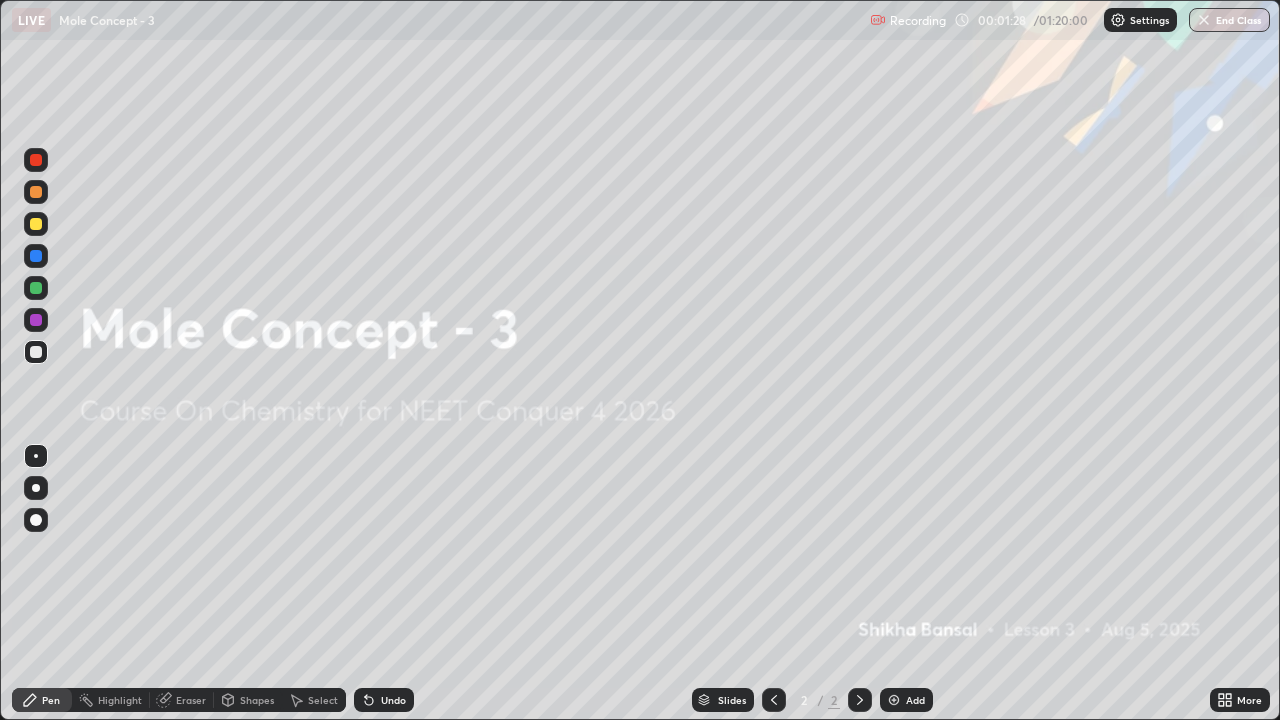 click at bounding box center [894, 700] 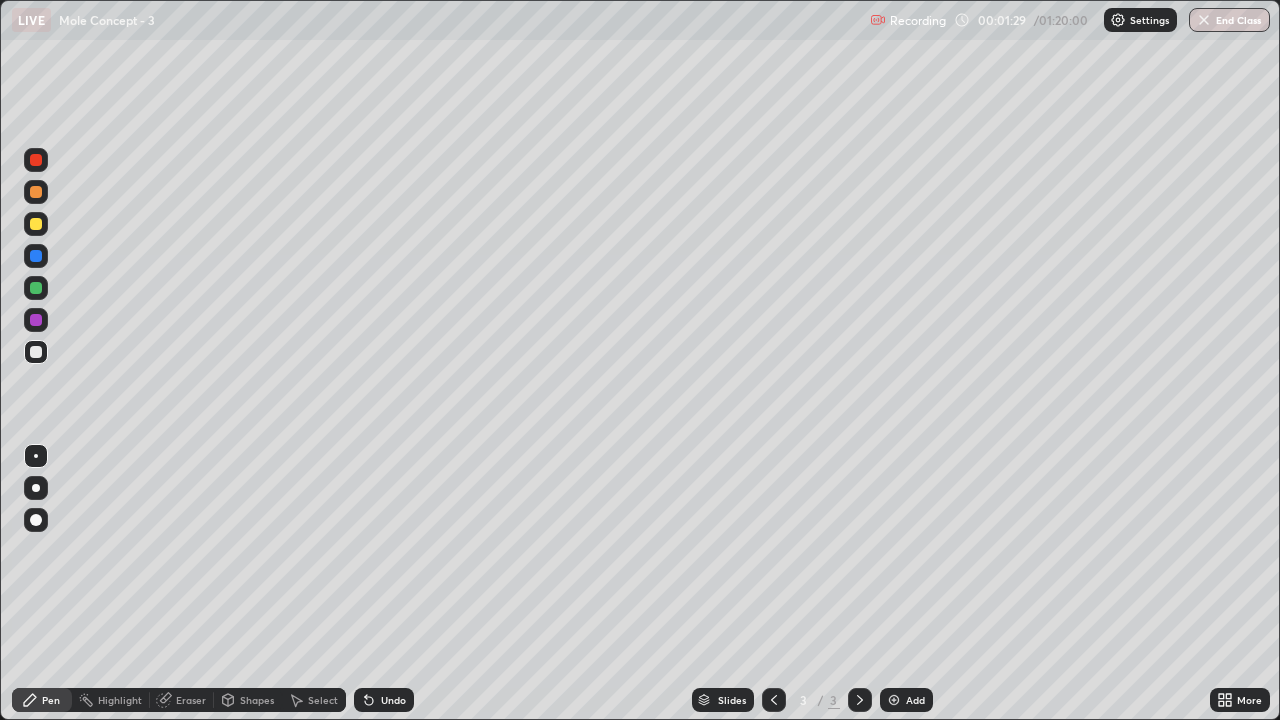 click at bounding box center (36, 352) 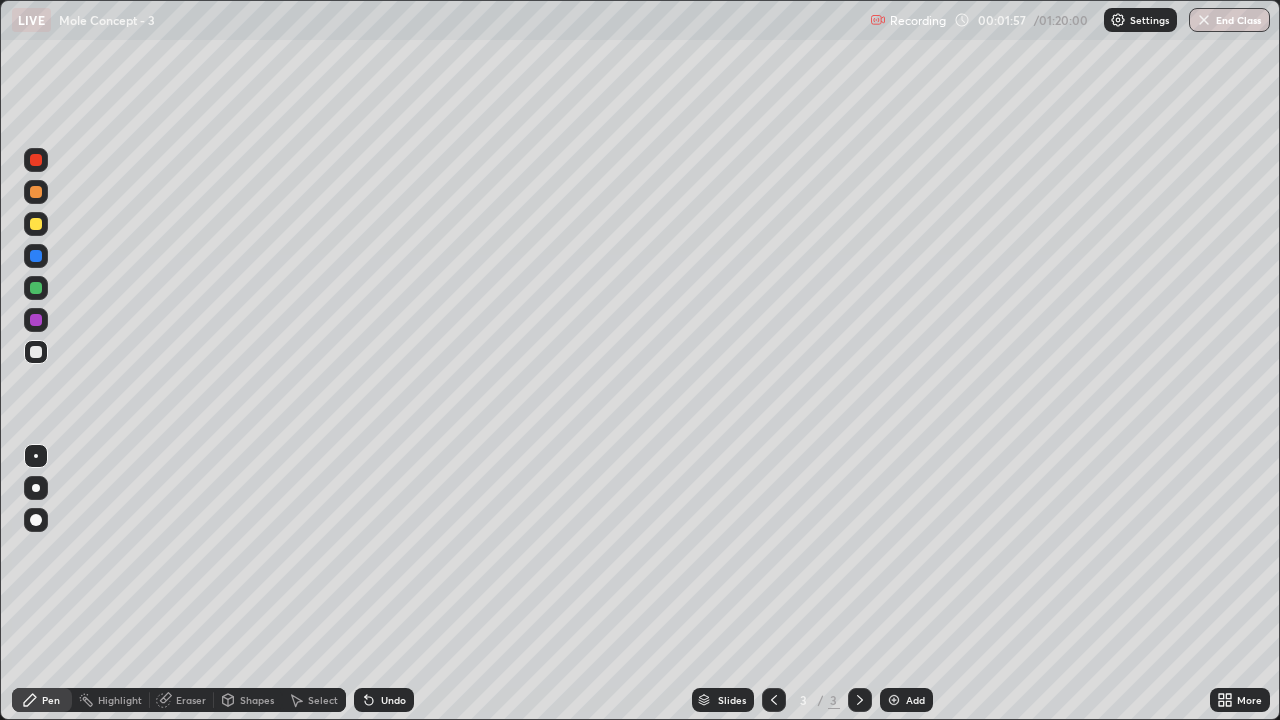 click at bounding box center (36, 224) 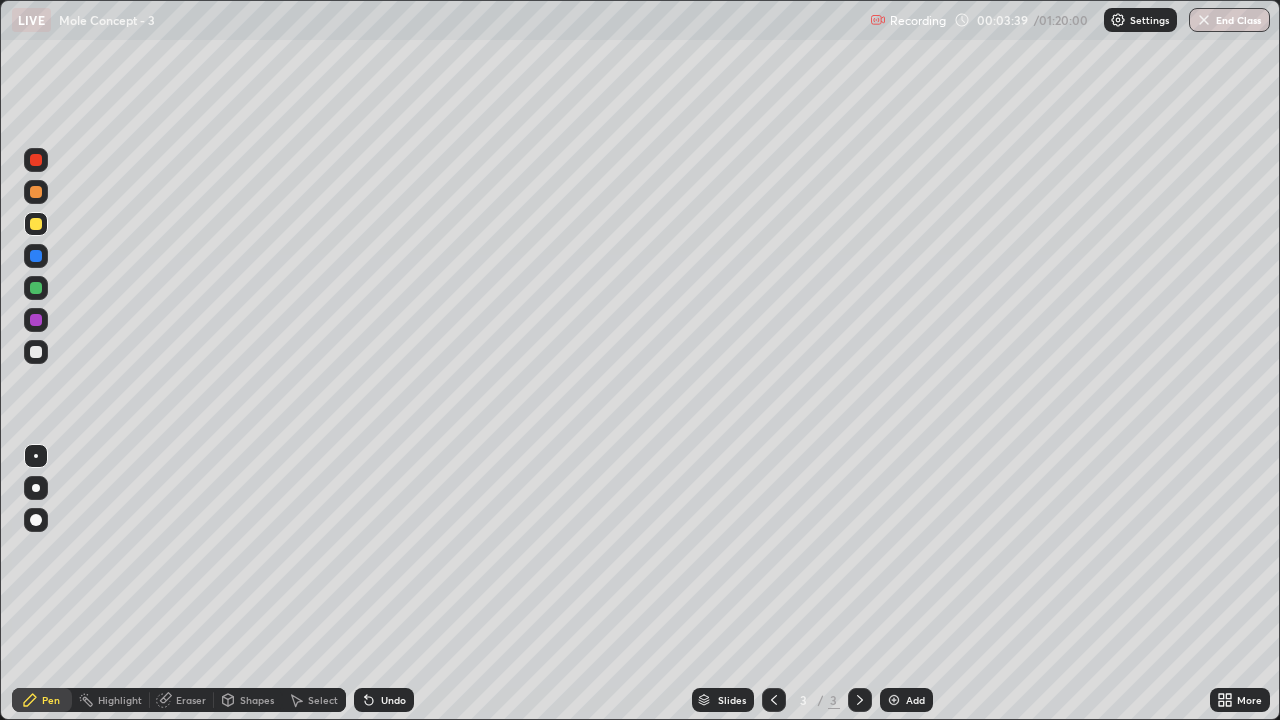 click at bounding box center [894, 700] 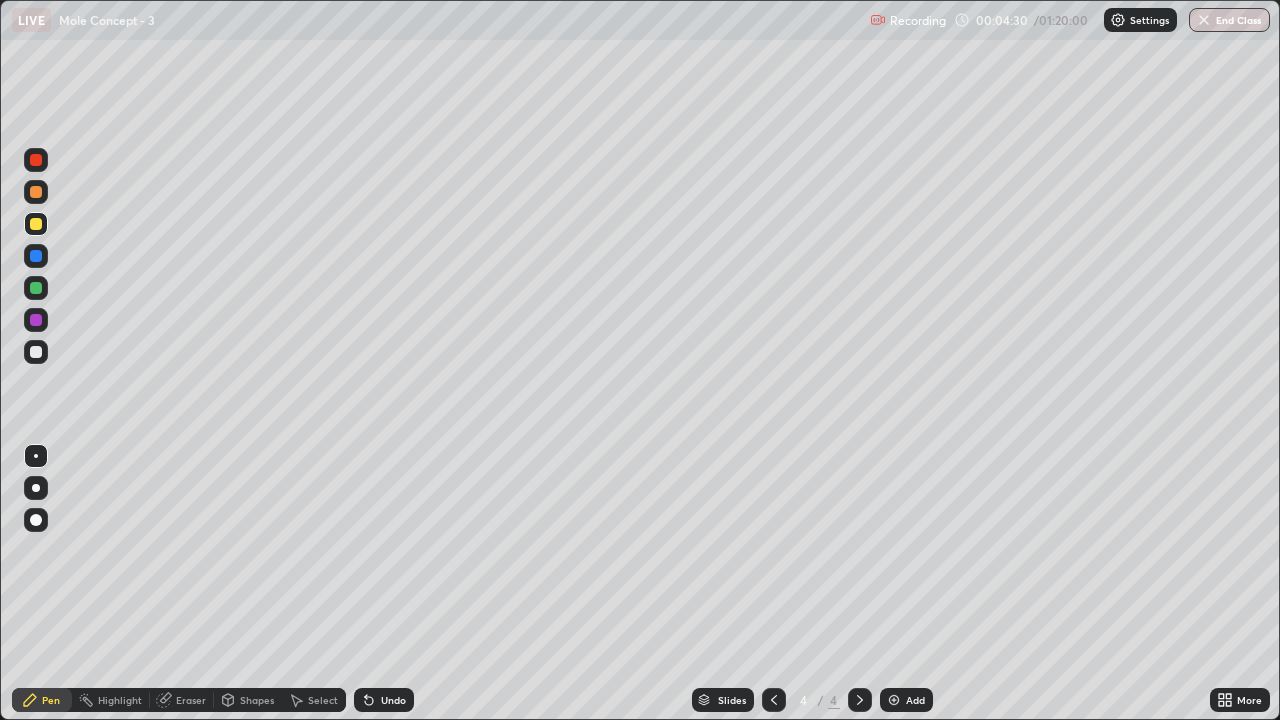 click at bounding box center (36, 352) 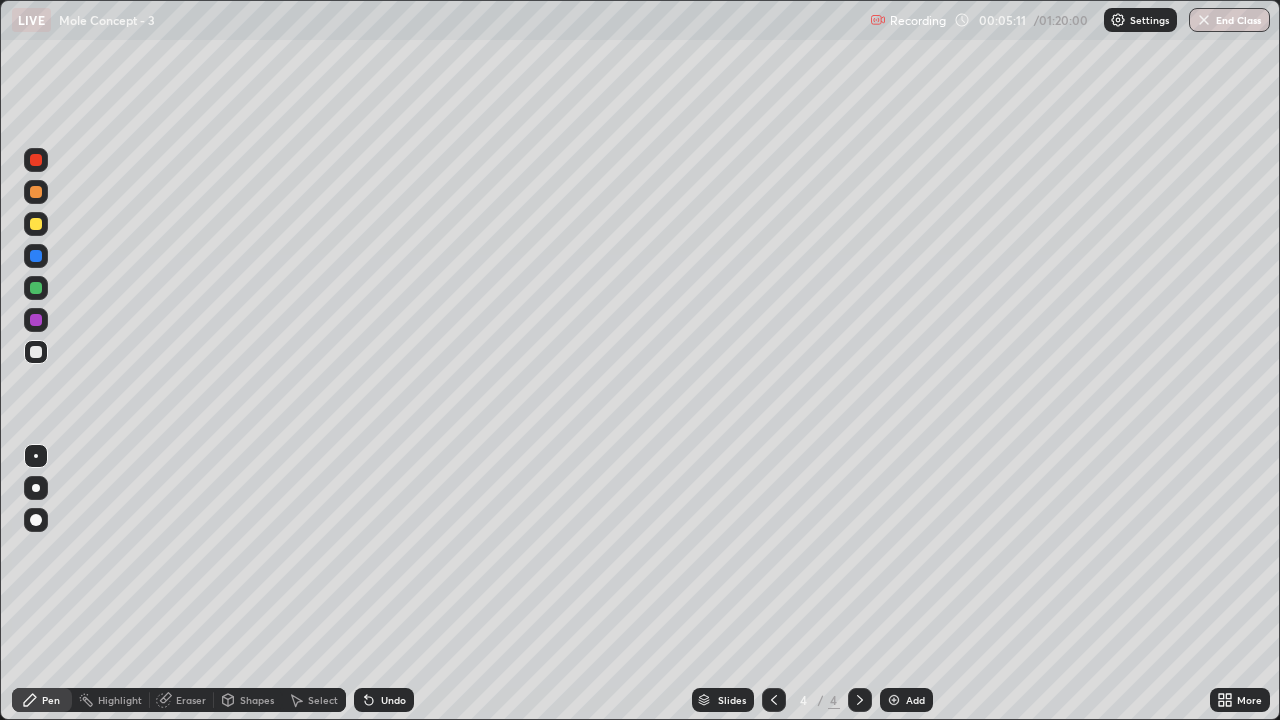 click at bounding box center [36, 288] 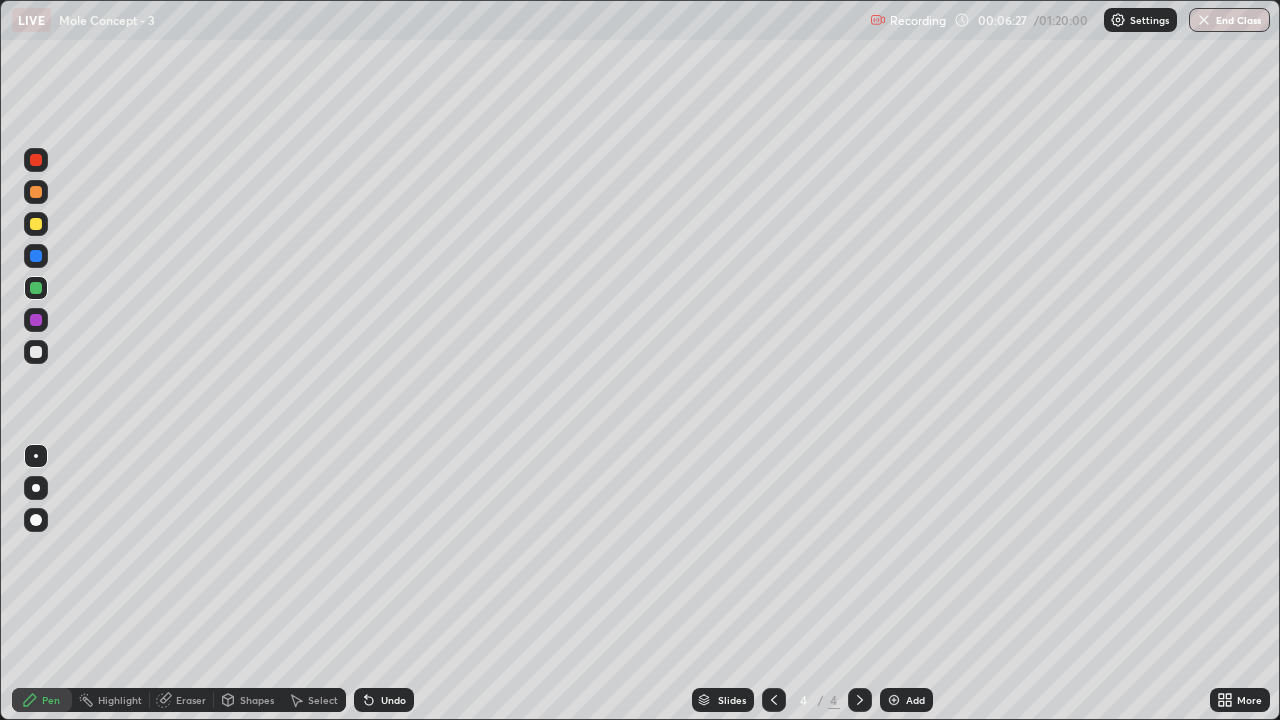 click at bounding box center [36, 224] 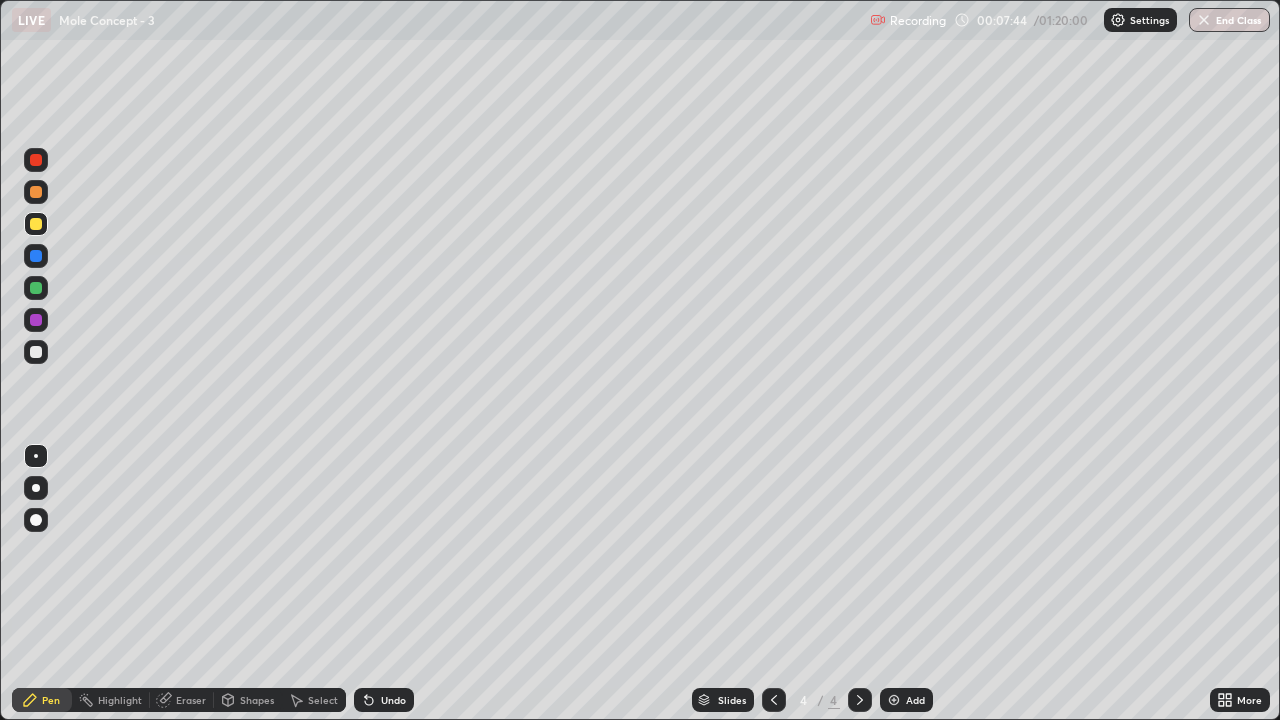 click at bounding box center [36, 352] 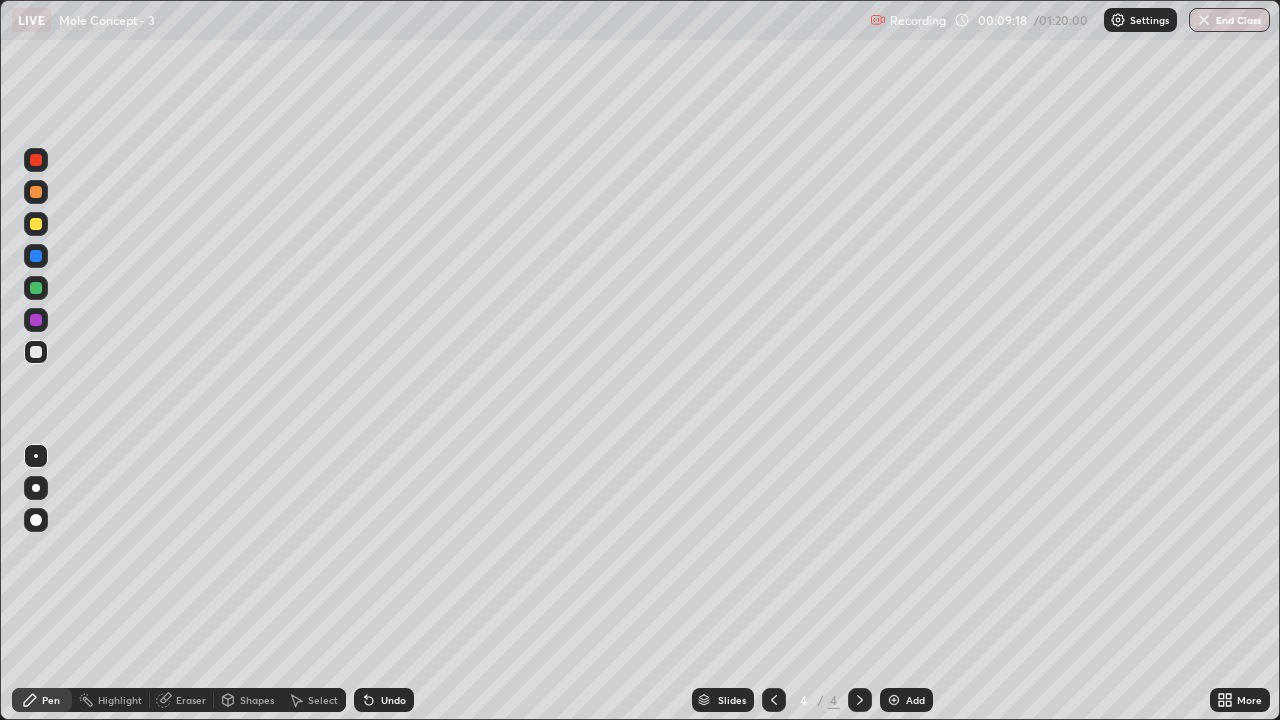 click at bounding box center (36, 288) 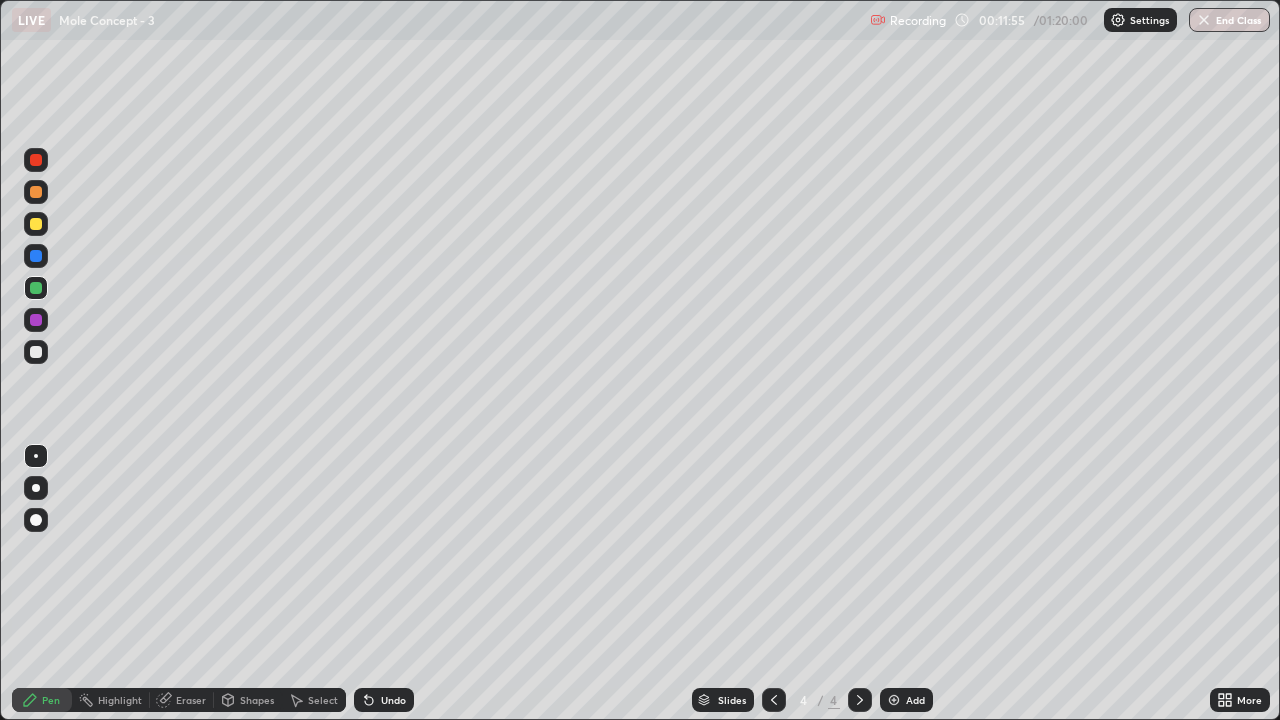 click on "Add" at bounding box center (906, 700) 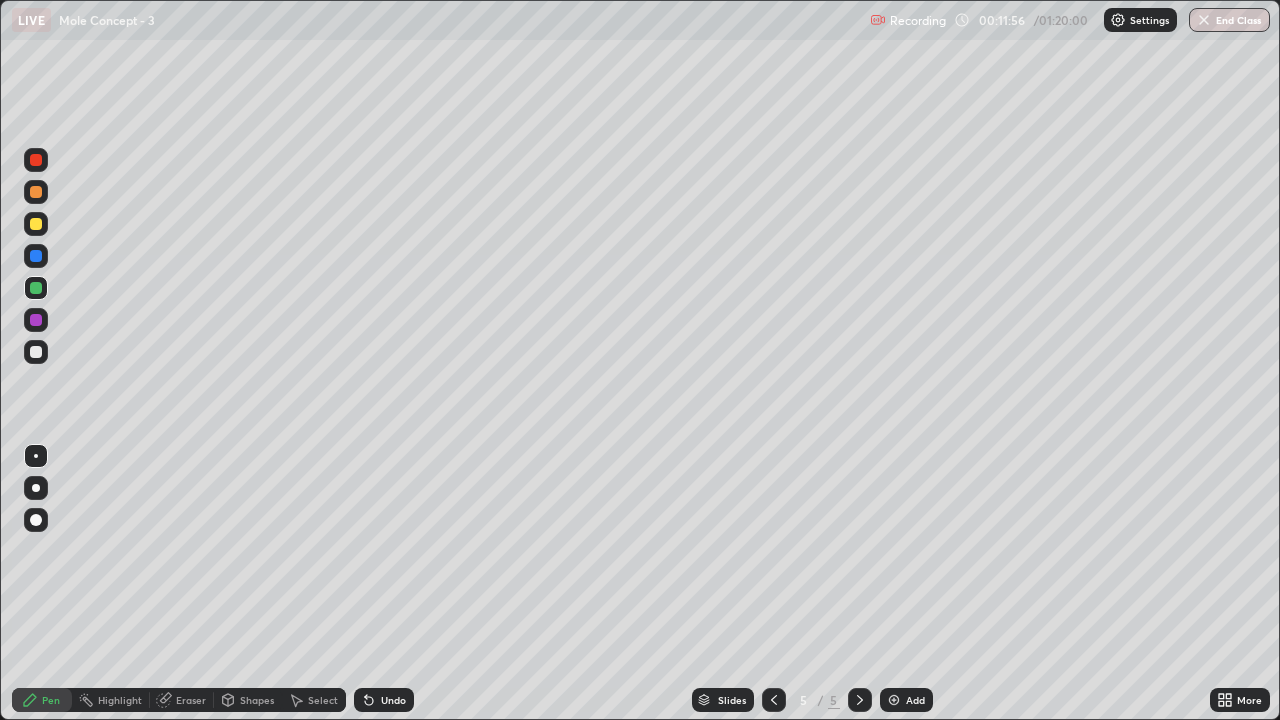 click at bounding box center [36, 224] 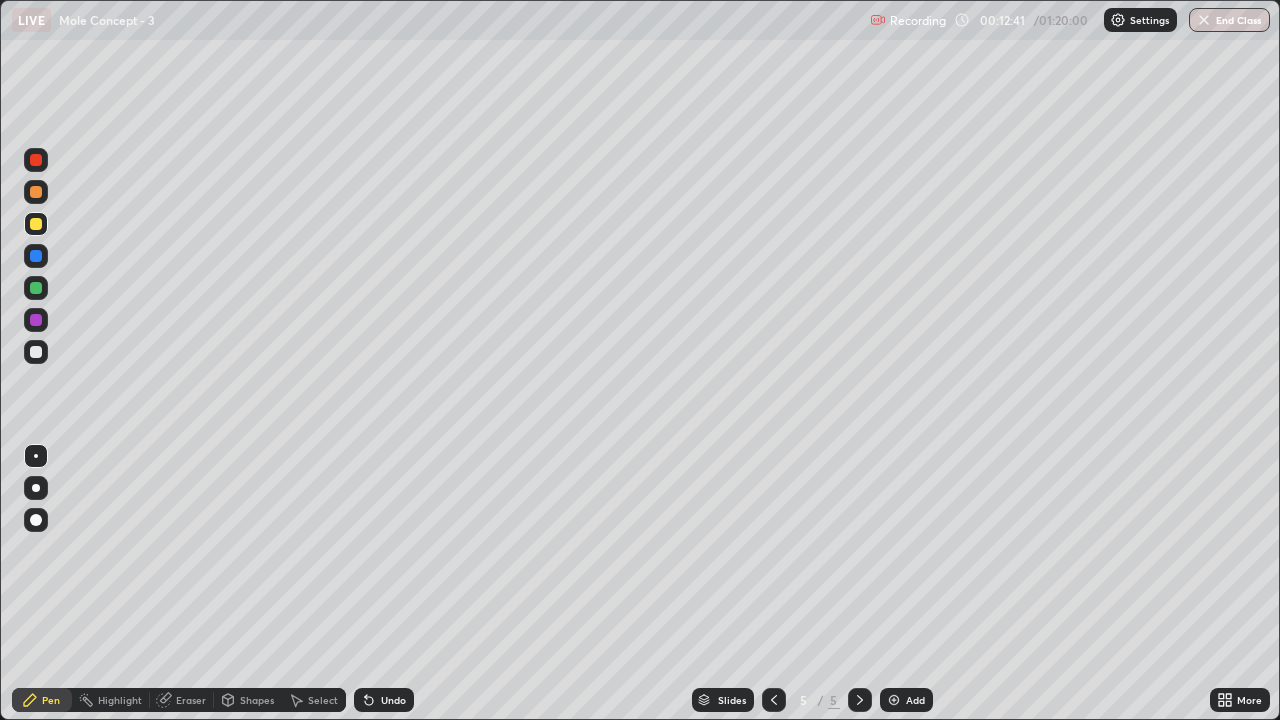 click at bounding box center (36, 352) 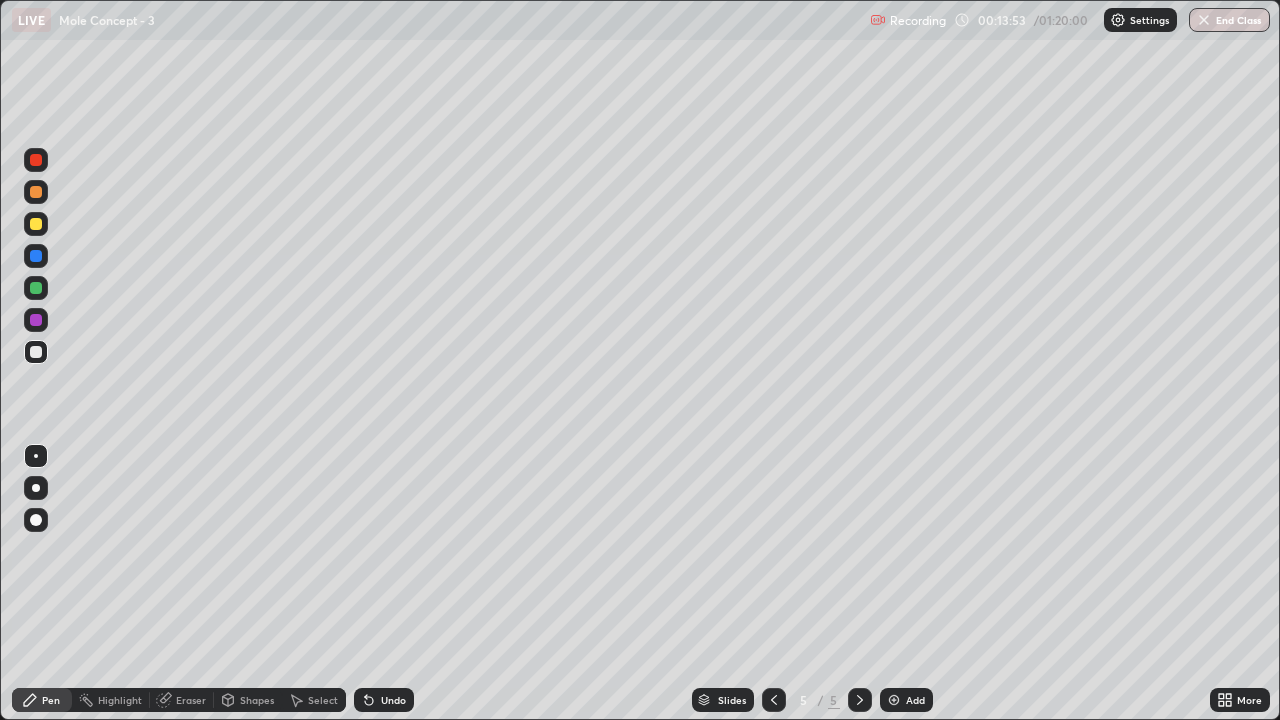 click at bounding box center (36, 224) 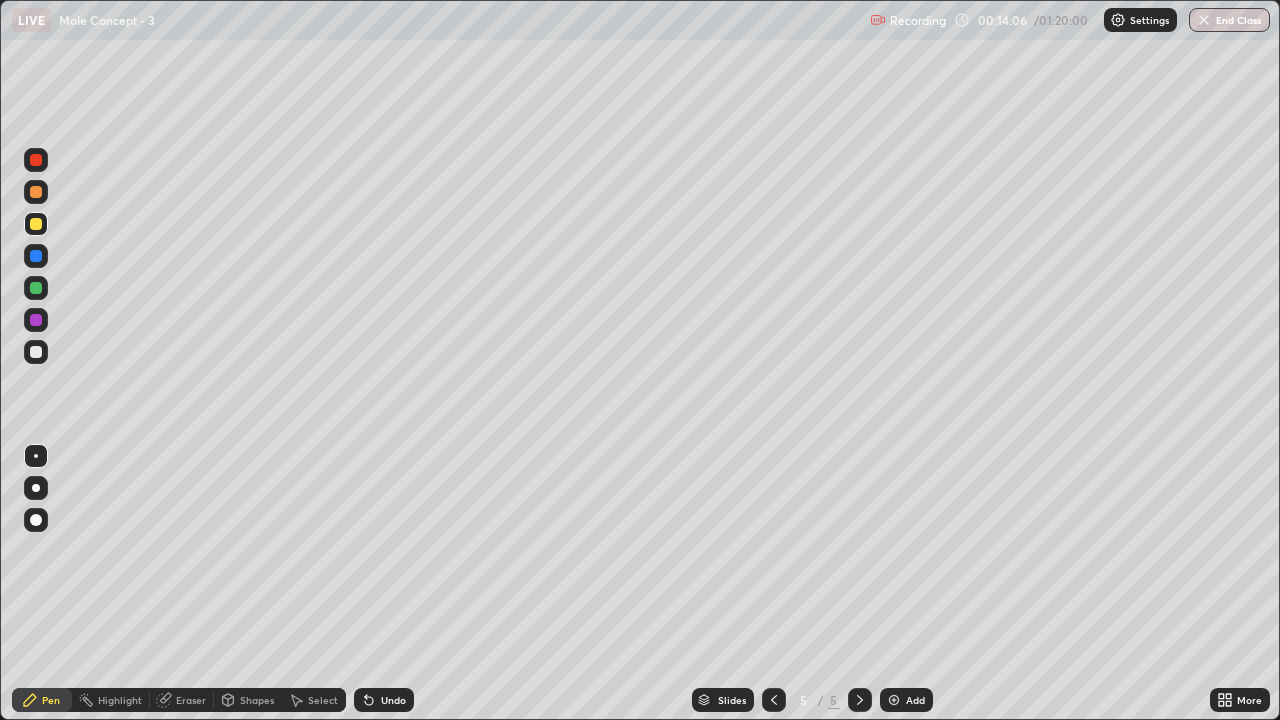 click at bounding box center [36, 288] 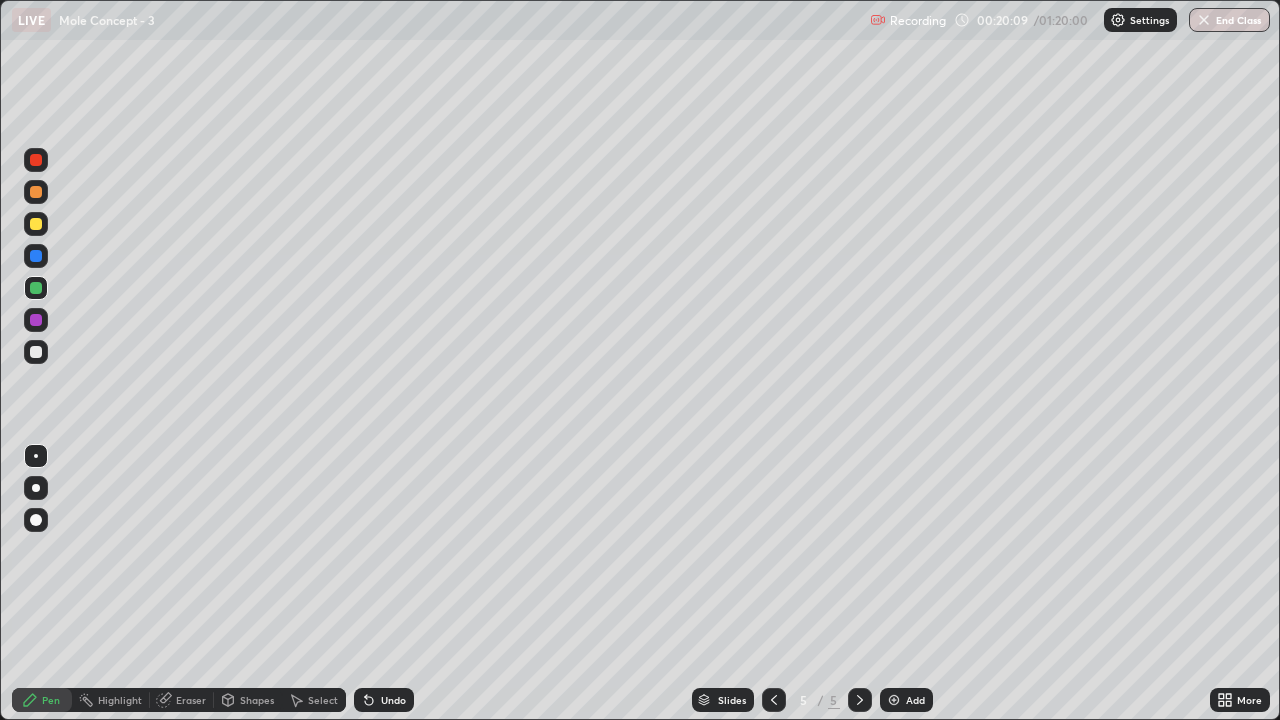 click at bounding box center [894, 700] 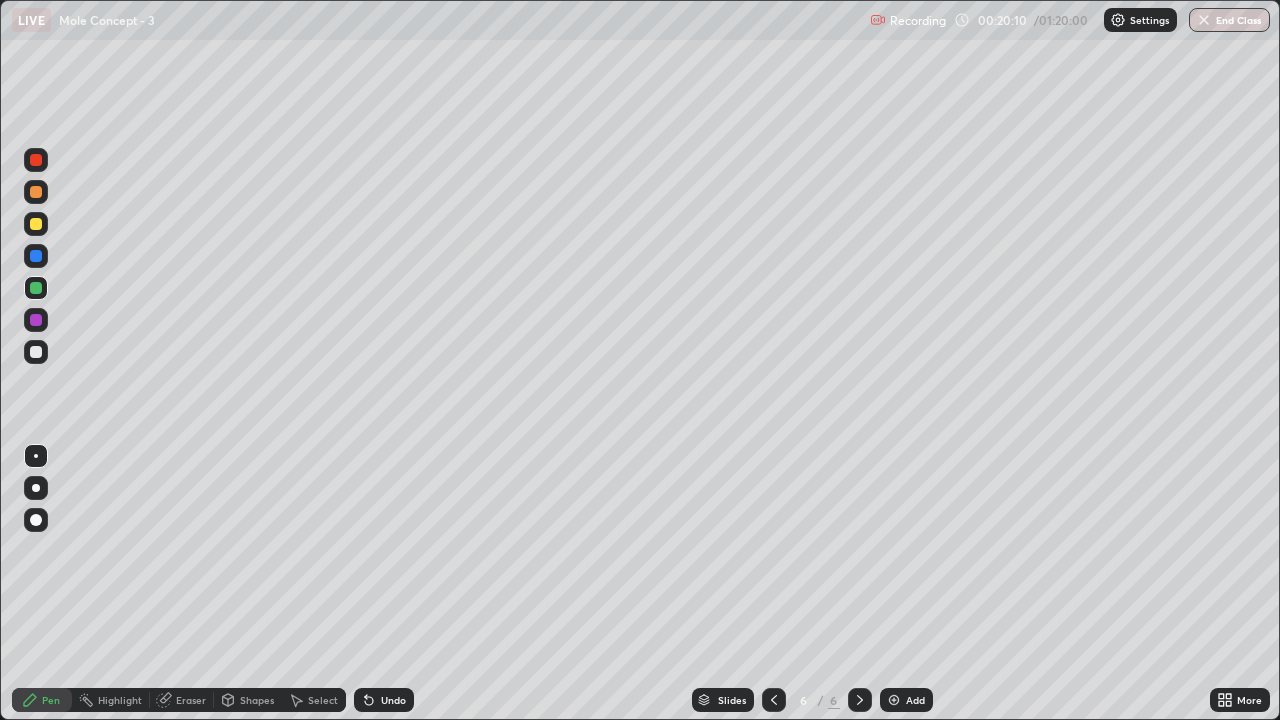 click at bounding box center [36, 352] 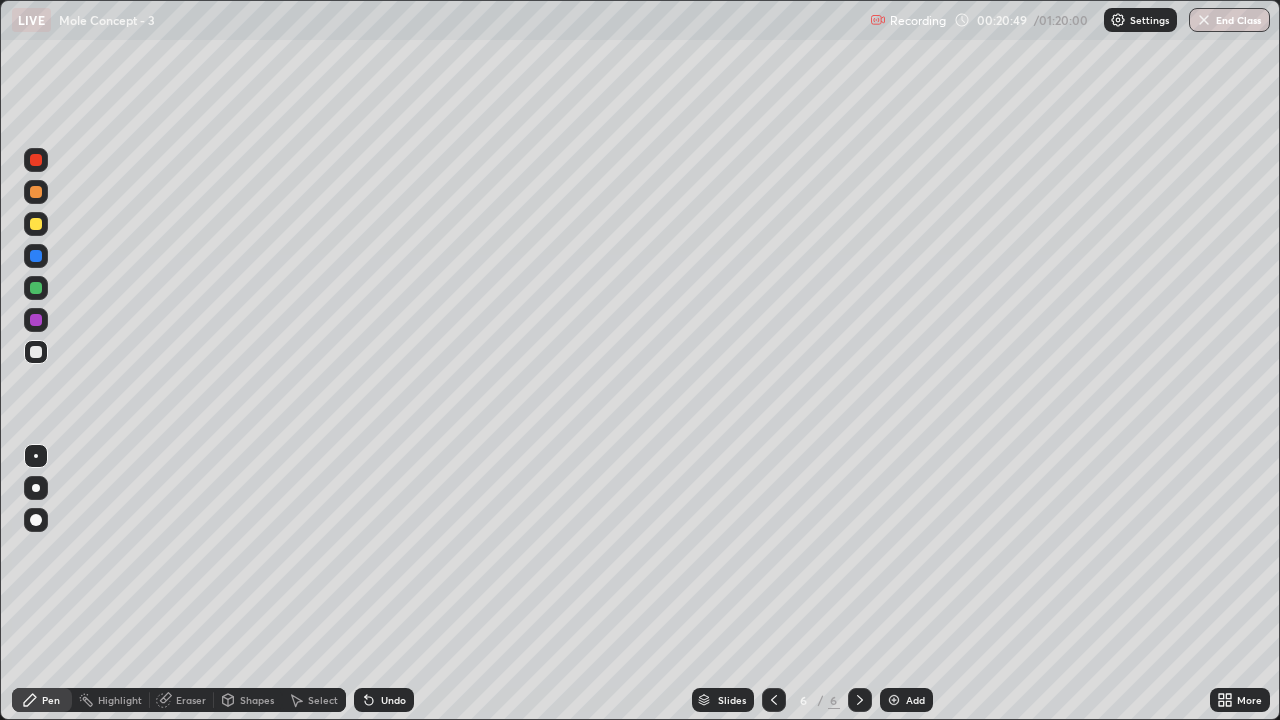 click at bounding box center (36, 224) 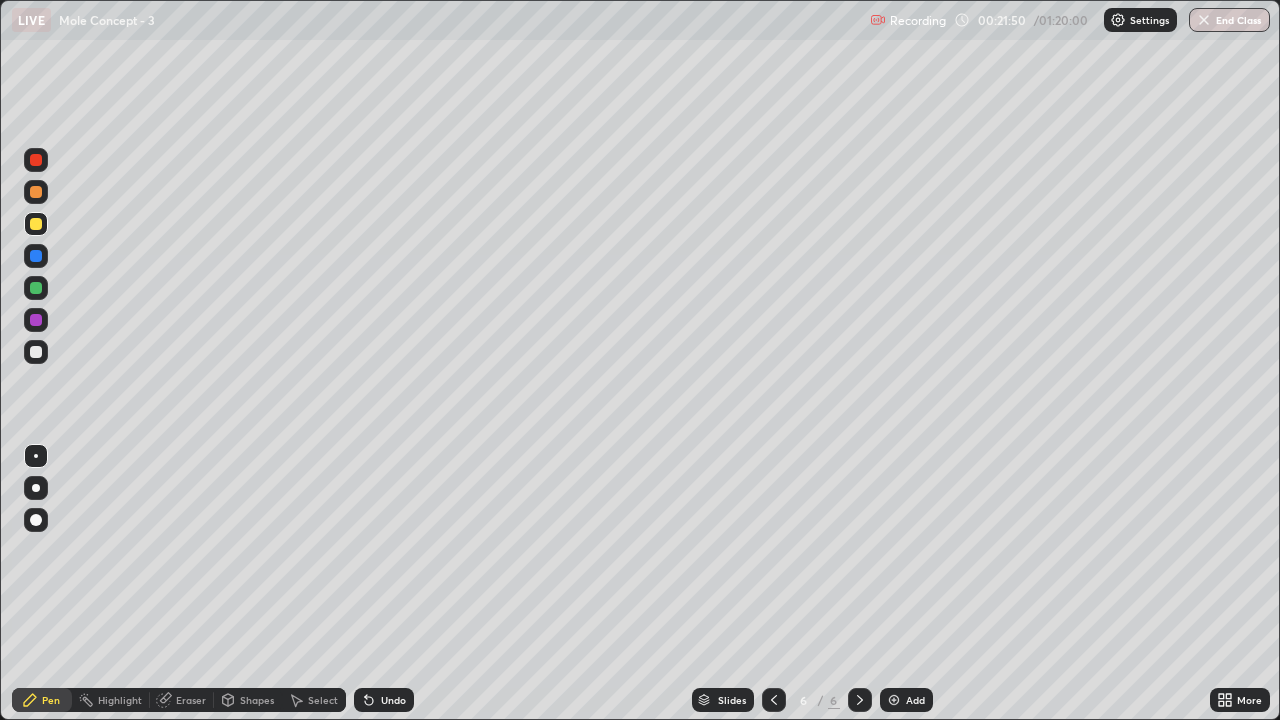 click on "Add" at bounding box center [915, 700] 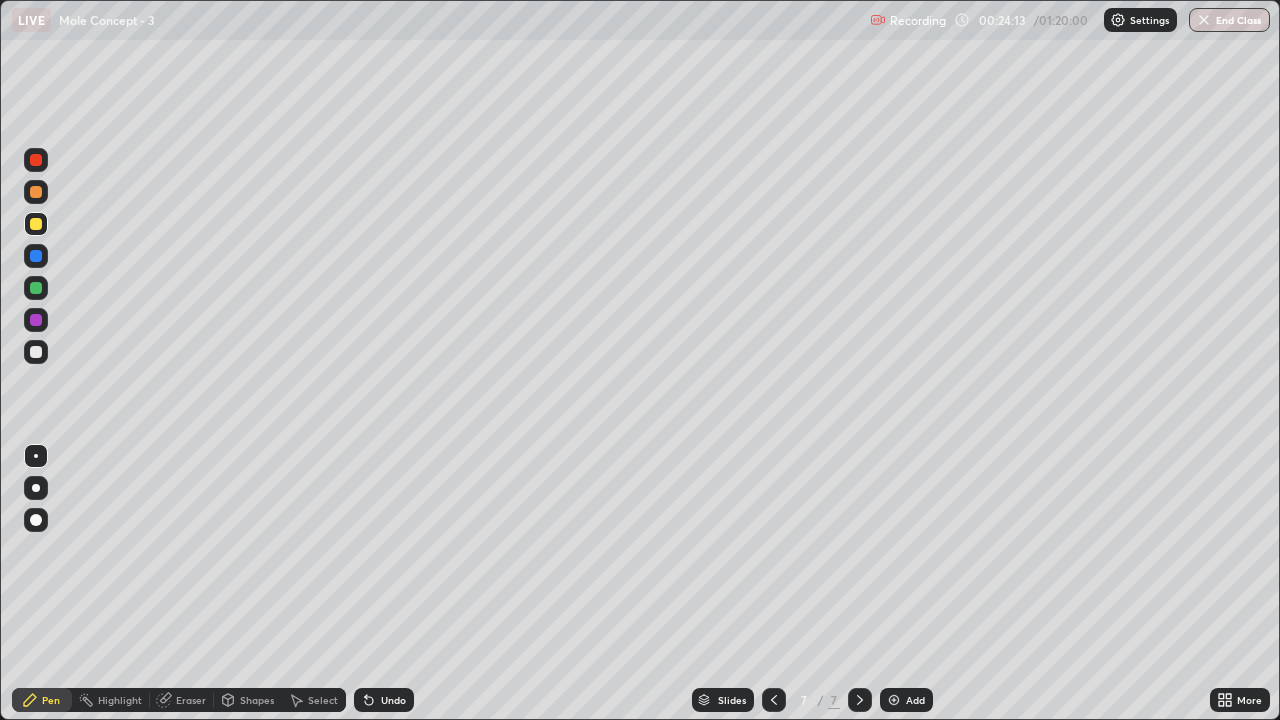 click at bounding box center [36, 352] 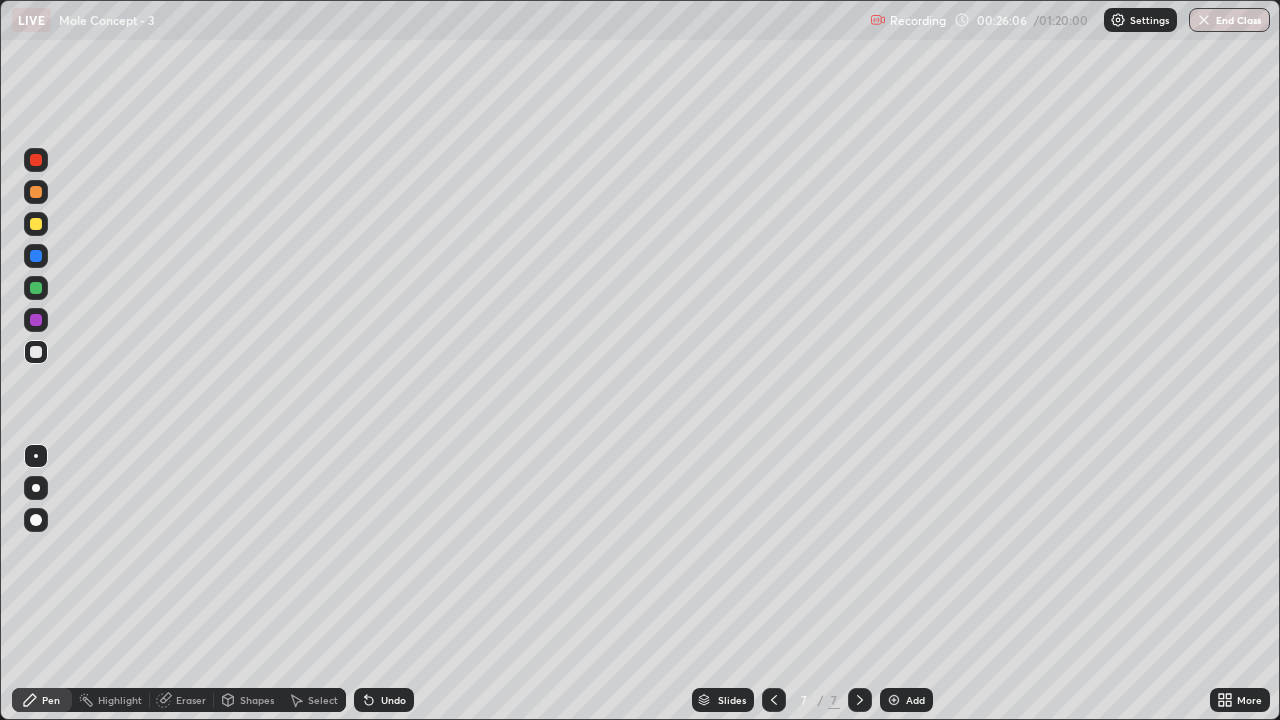 click at bounding box center (36, 224) 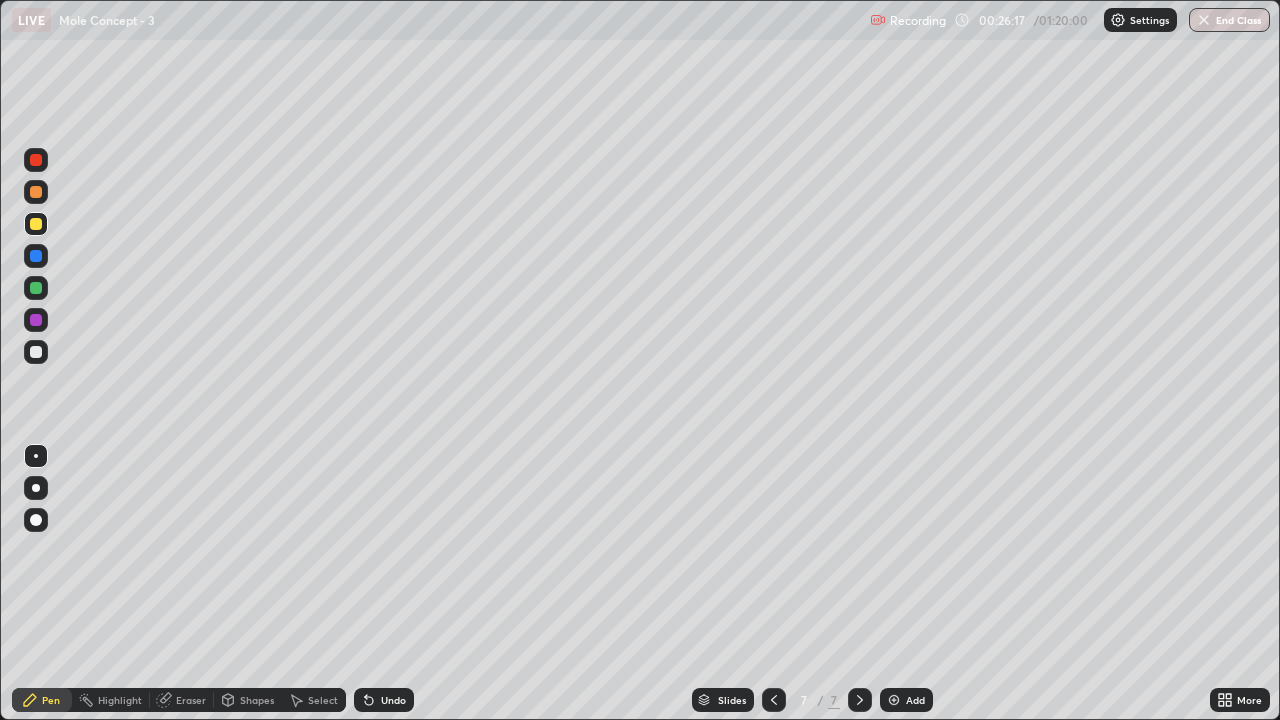 click at bounding box center (36, 352) 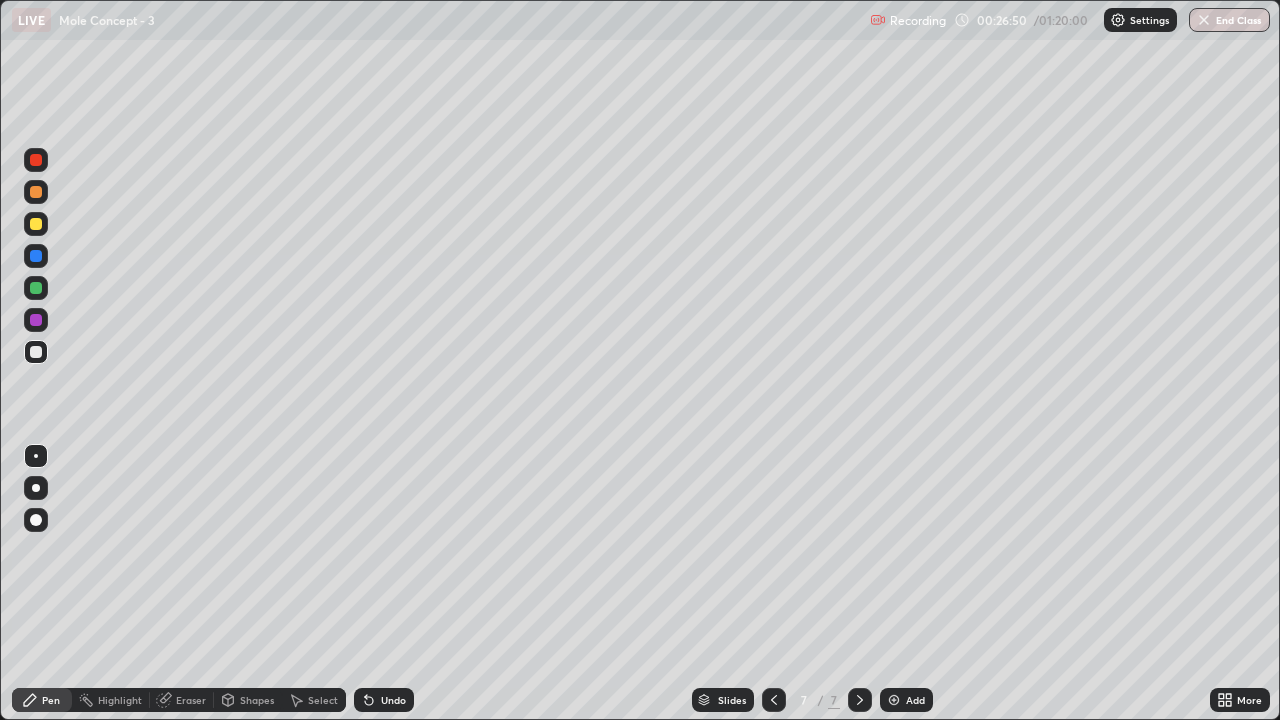 click at bounding box center [36, 288] 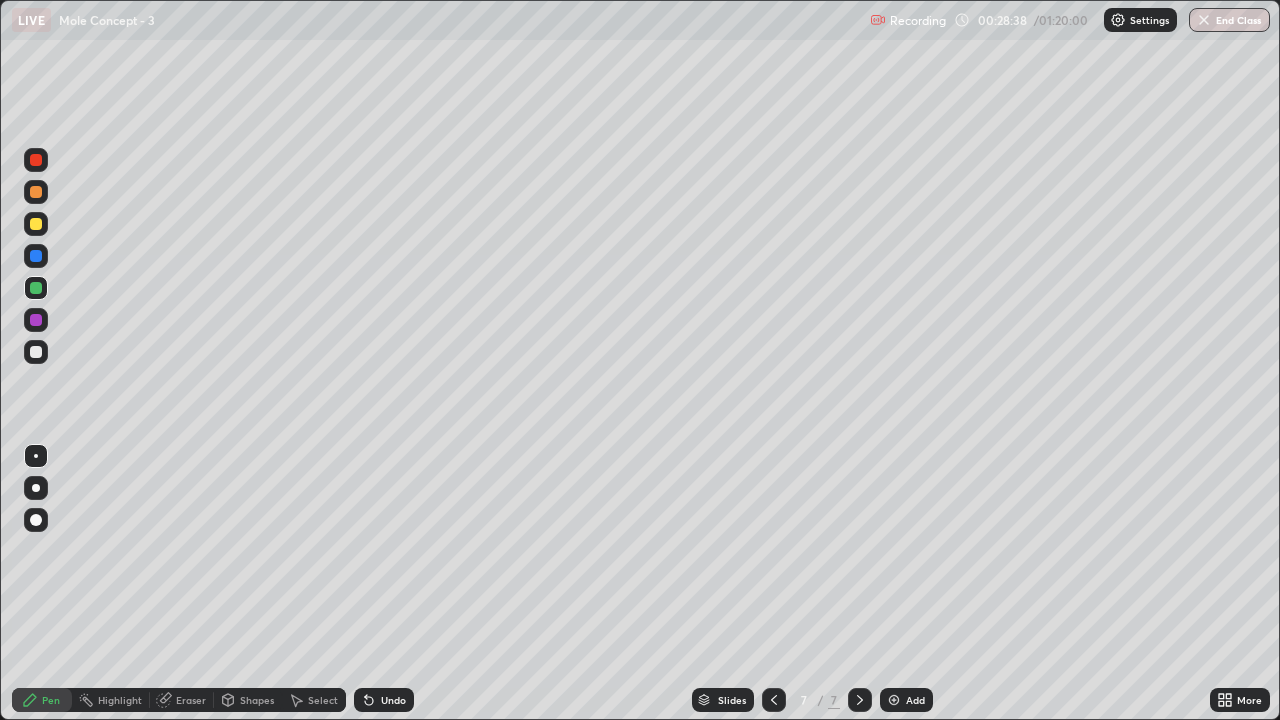 click at bounding box center [36, 192] 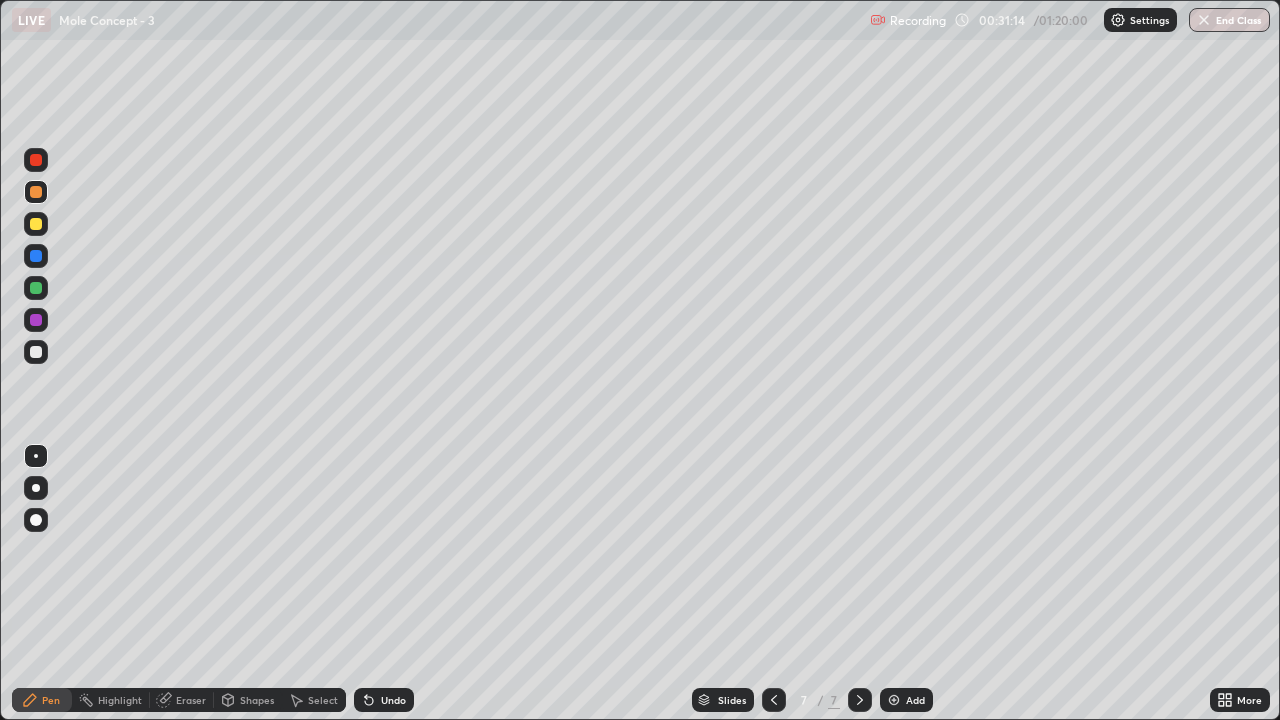 click at bounding box center (894, 700) 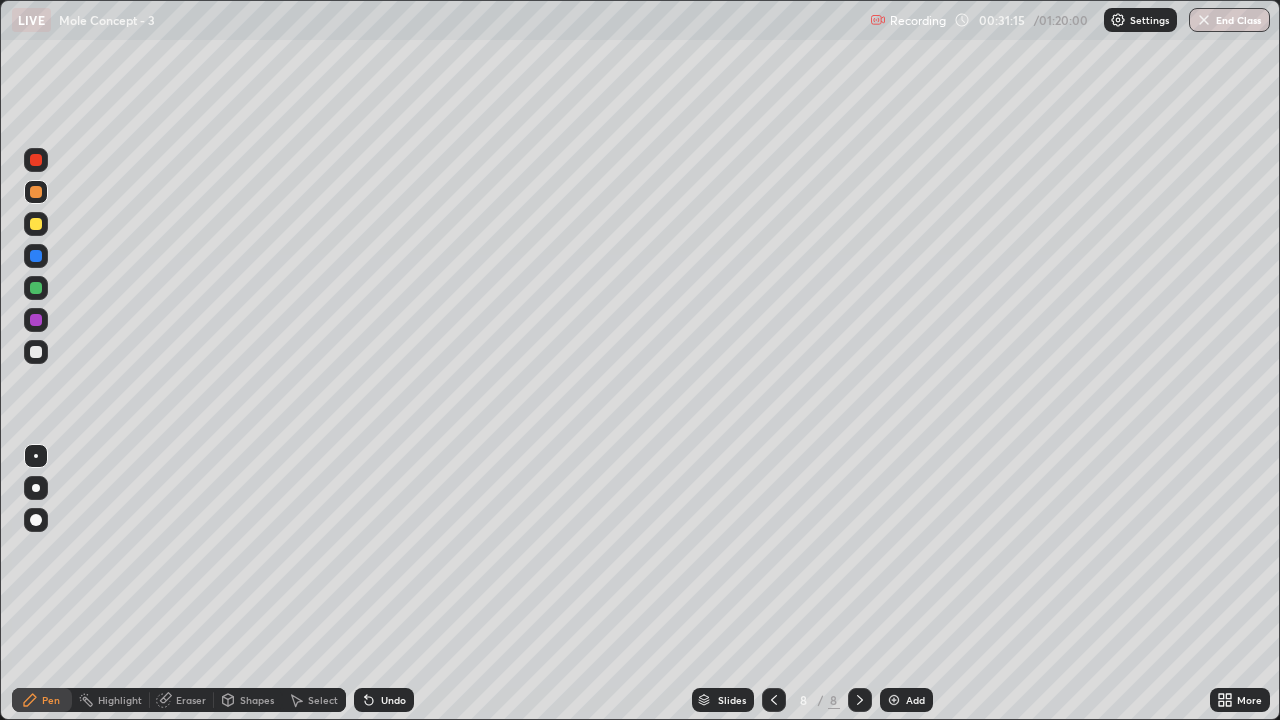 click at bounding box center (36, 224) 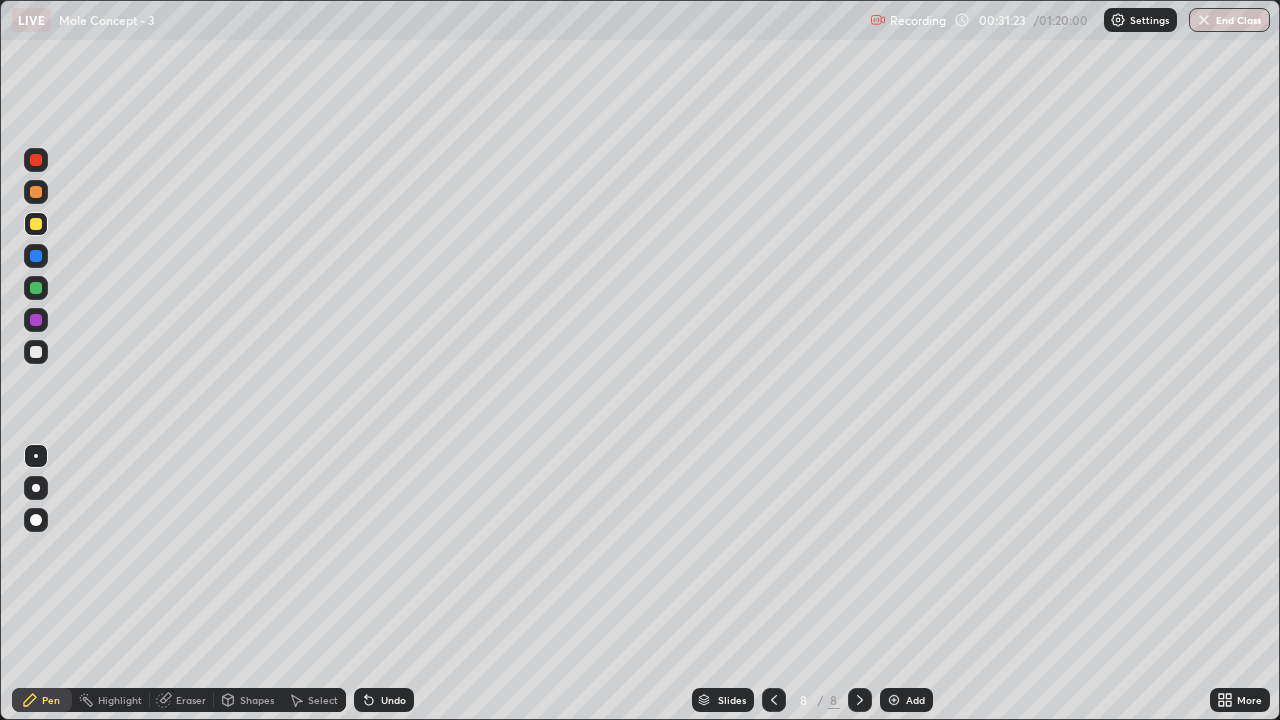 click at bounding box center [36, 352] 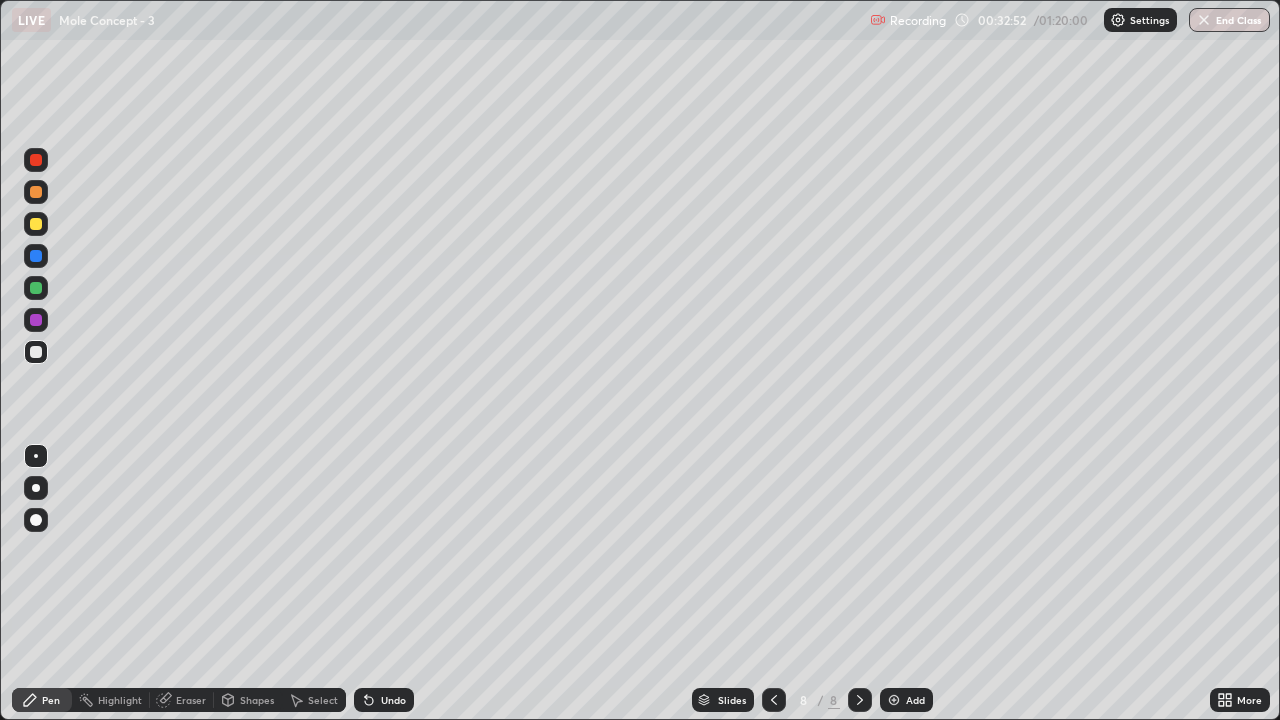 click at bounding box center (36, 288) 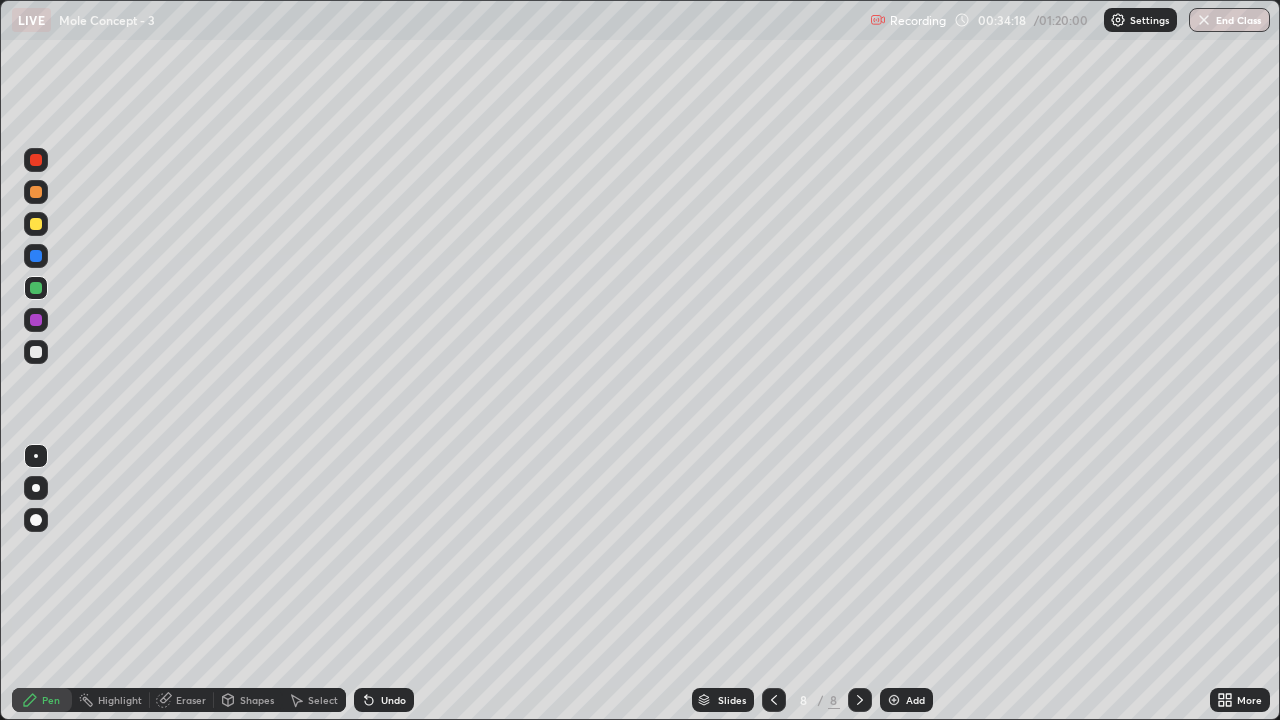 click on "Eraser" at bounding box center (191, 700) 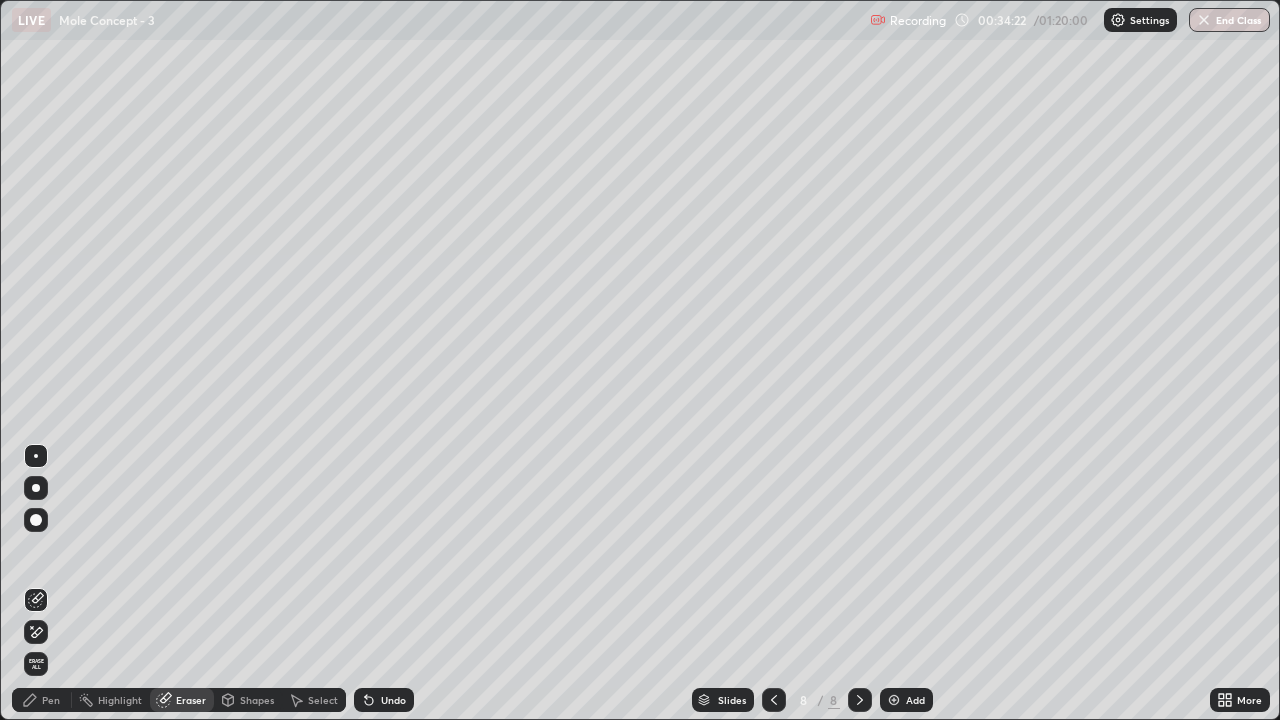click on "Pen" at bounding box center [42, 700] 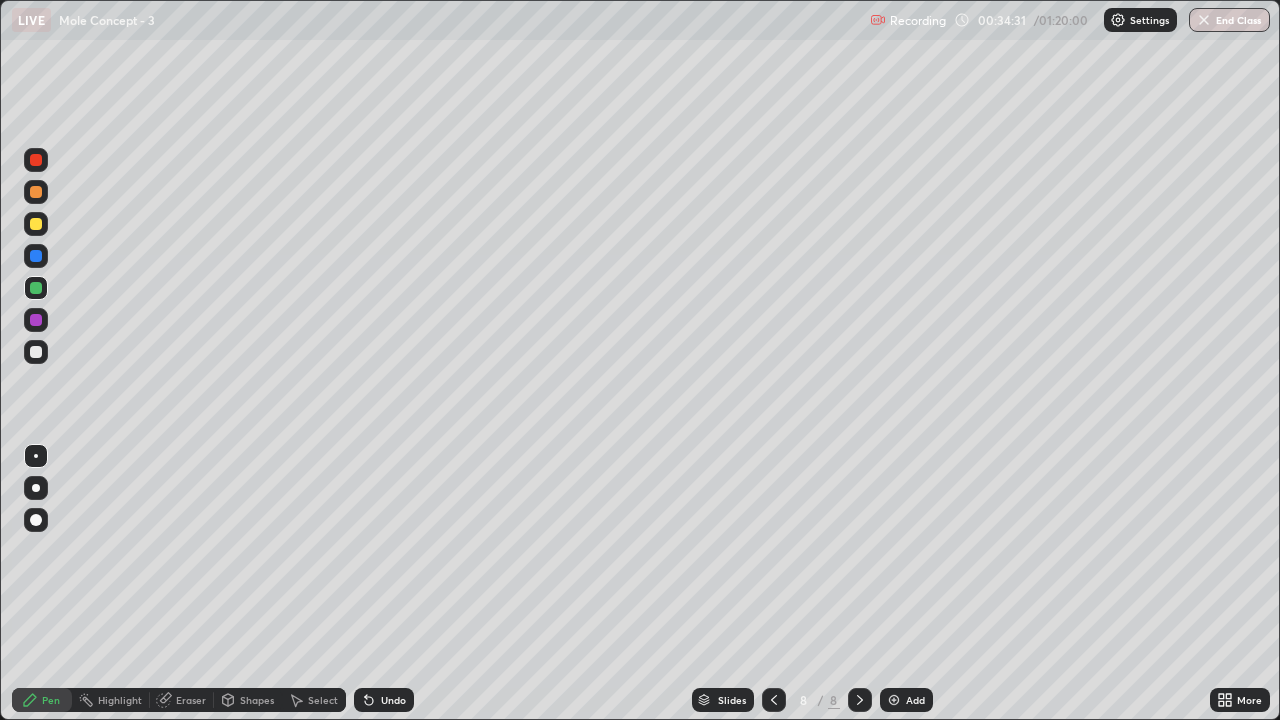 click at bounding box center [36, 224] 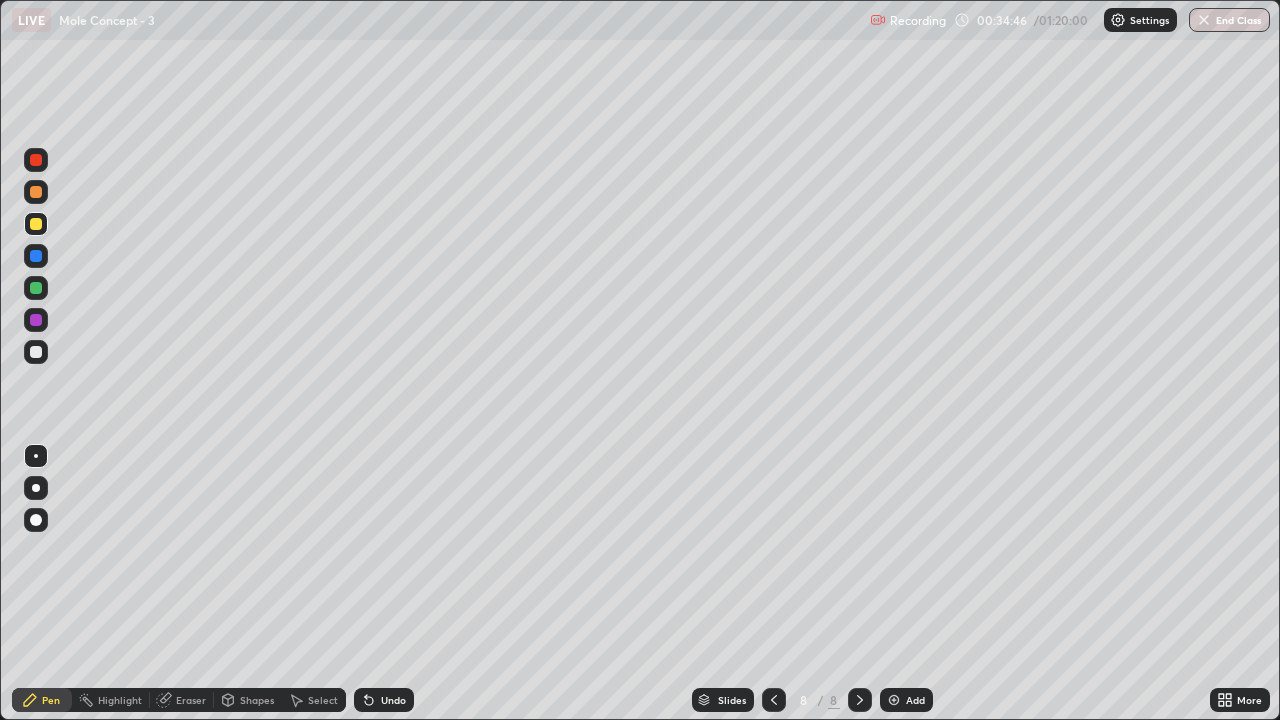 click 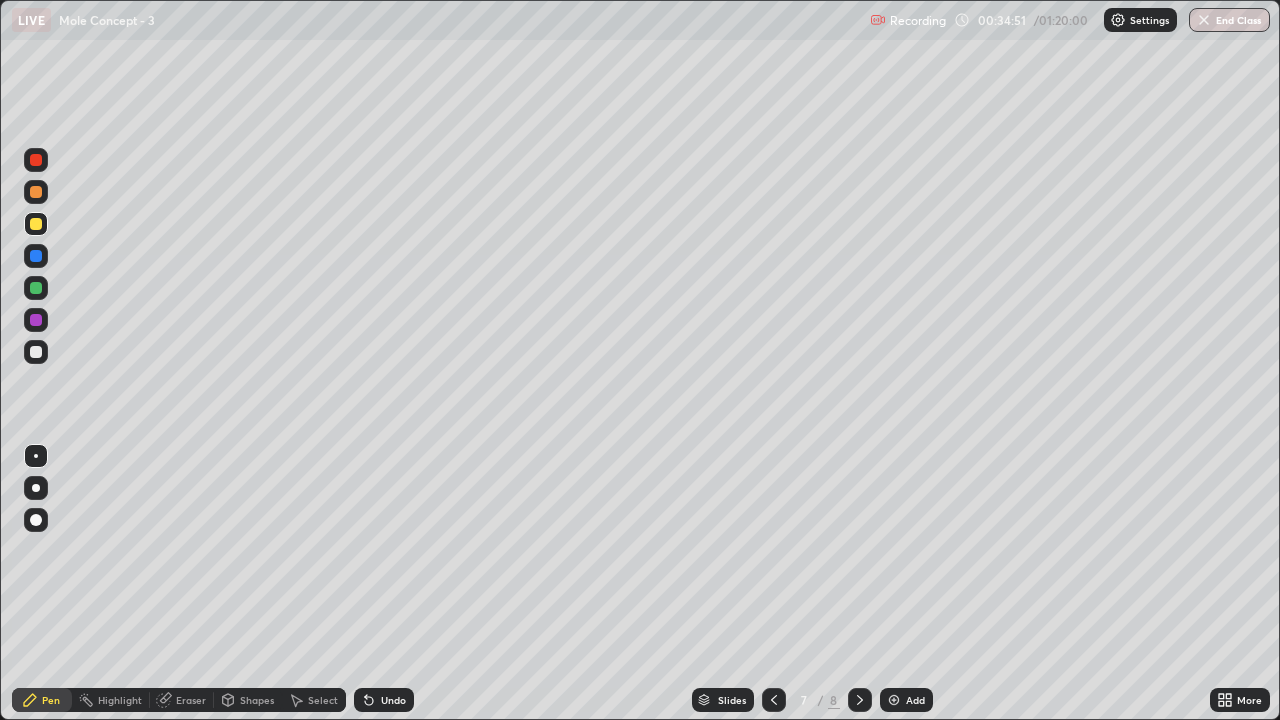 click at bounding box center [860, 700] 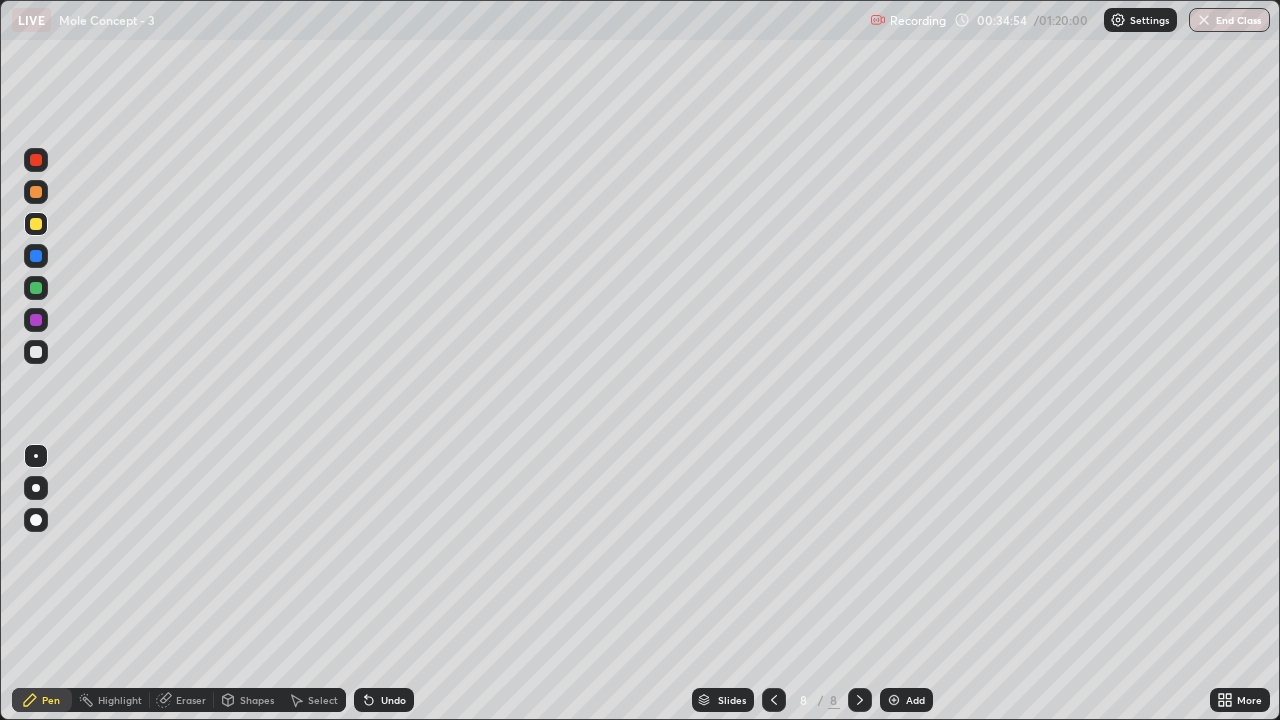 click at bounding box center [36, 352] 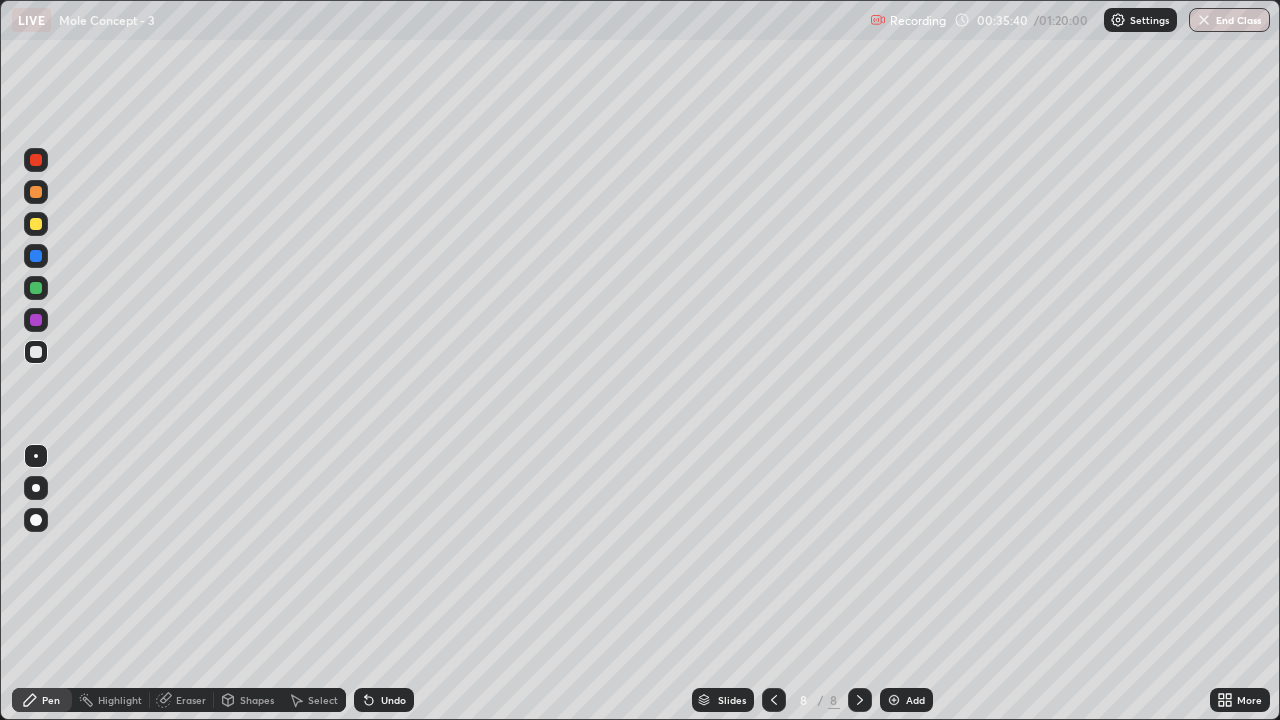 click at bounding box center (36, 224) 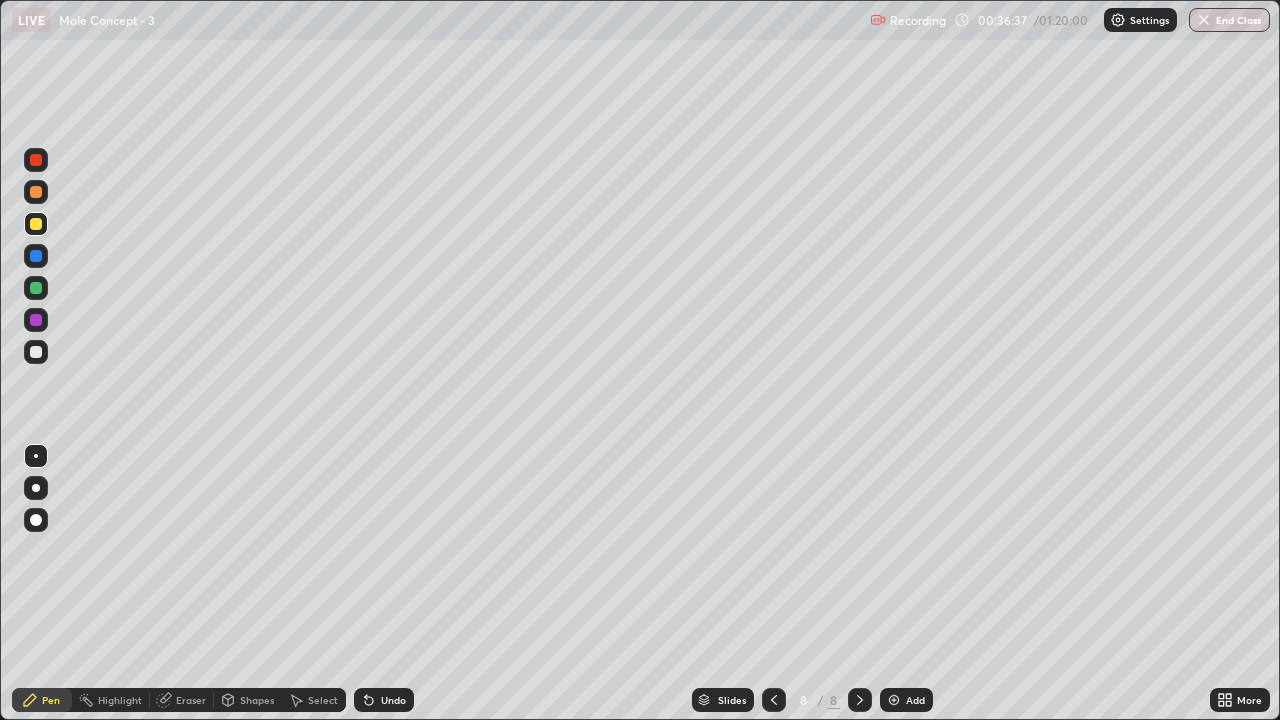 click at bounding box center [894, 700] 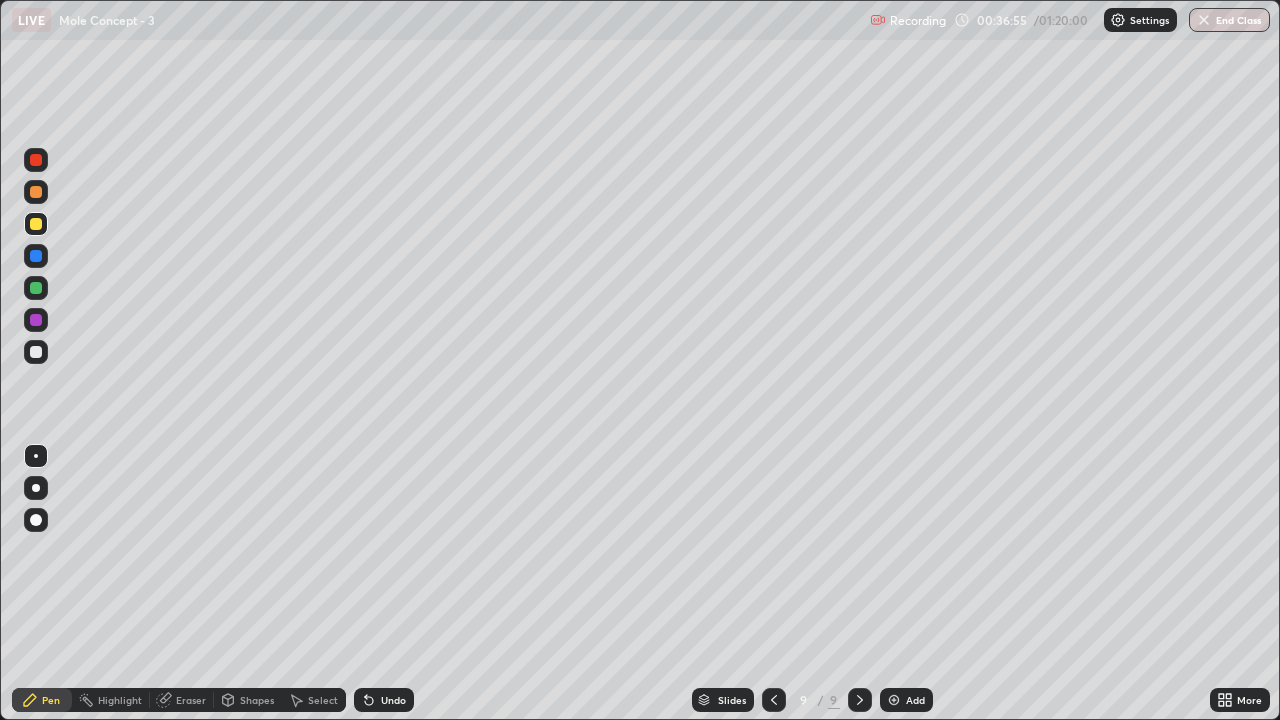 click at bounding box center [36, 352] 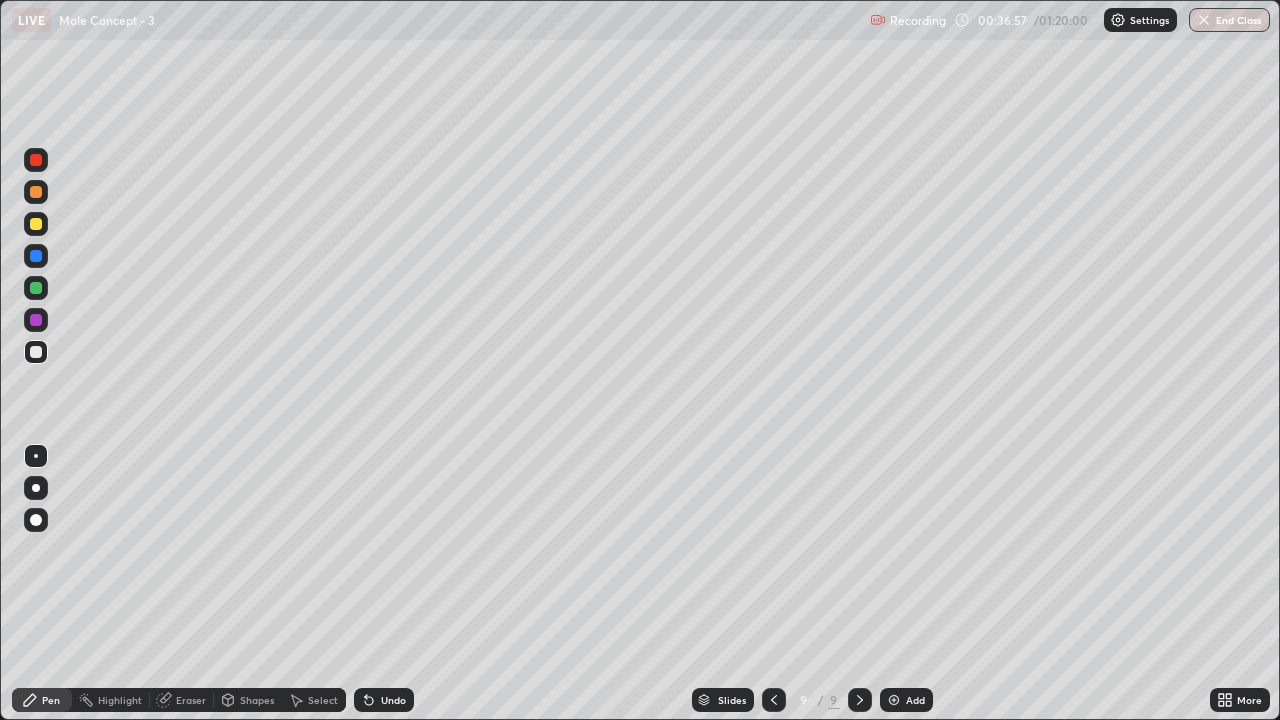 click at bounding box center [36, 224] 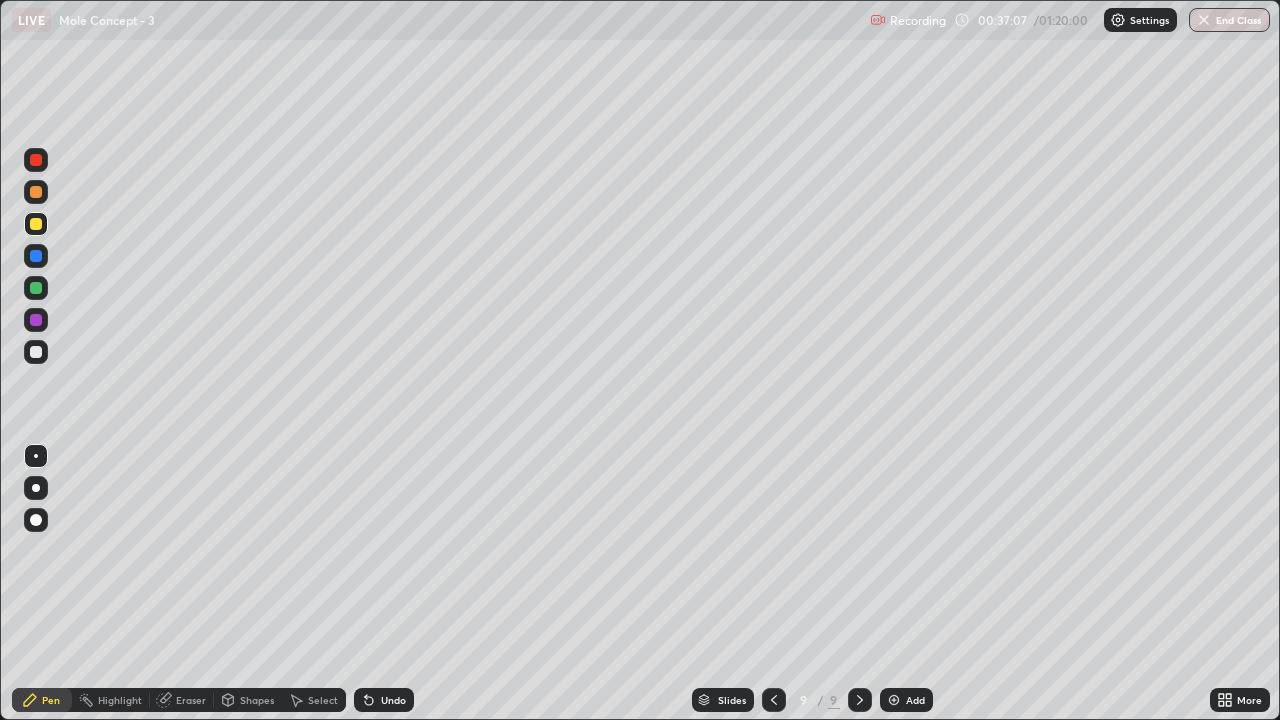 click at bounding box center [36, 352] 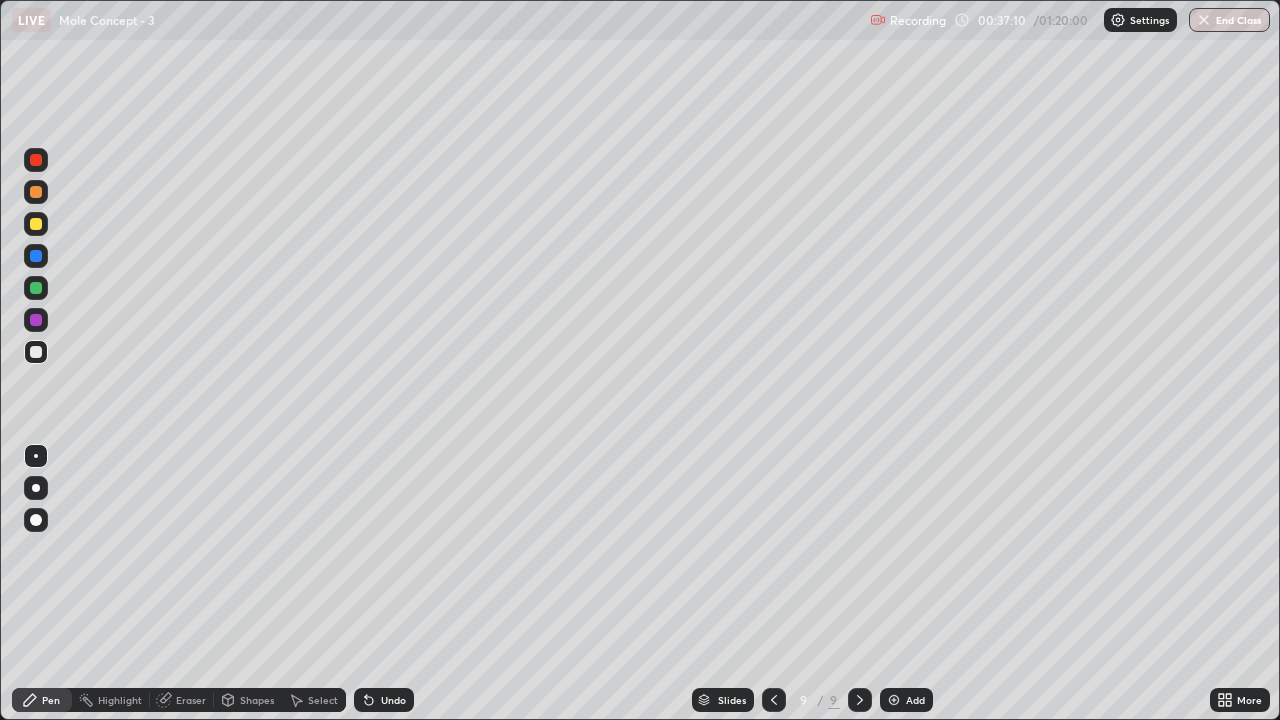 click at bounding box center [36, 224] 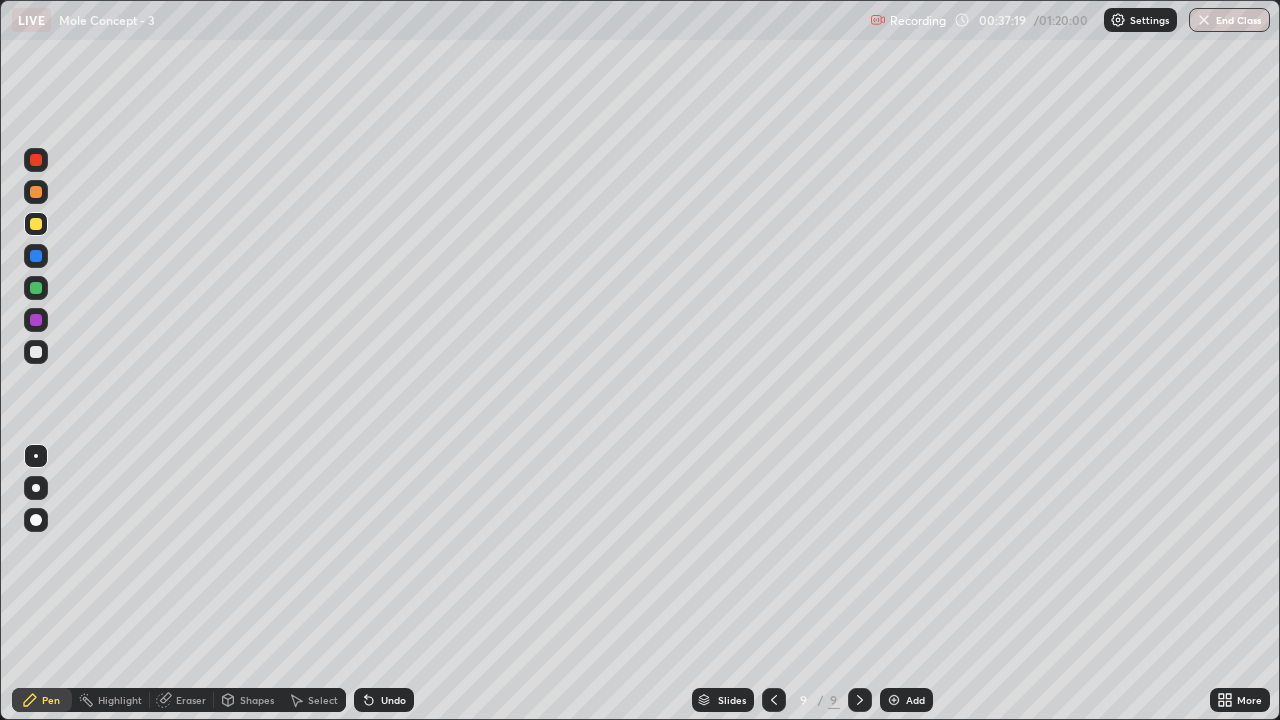 click at bounding box center (36, 352) 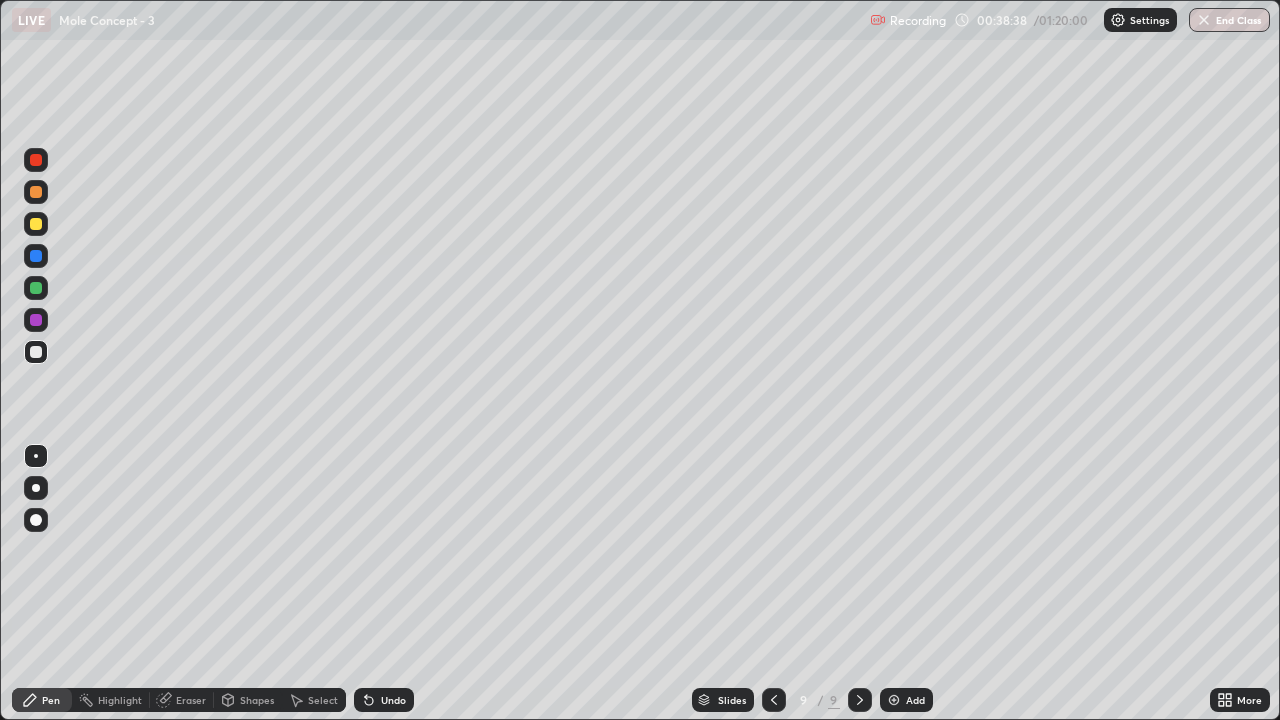 click on "Add" at bounding box center [915, 700] 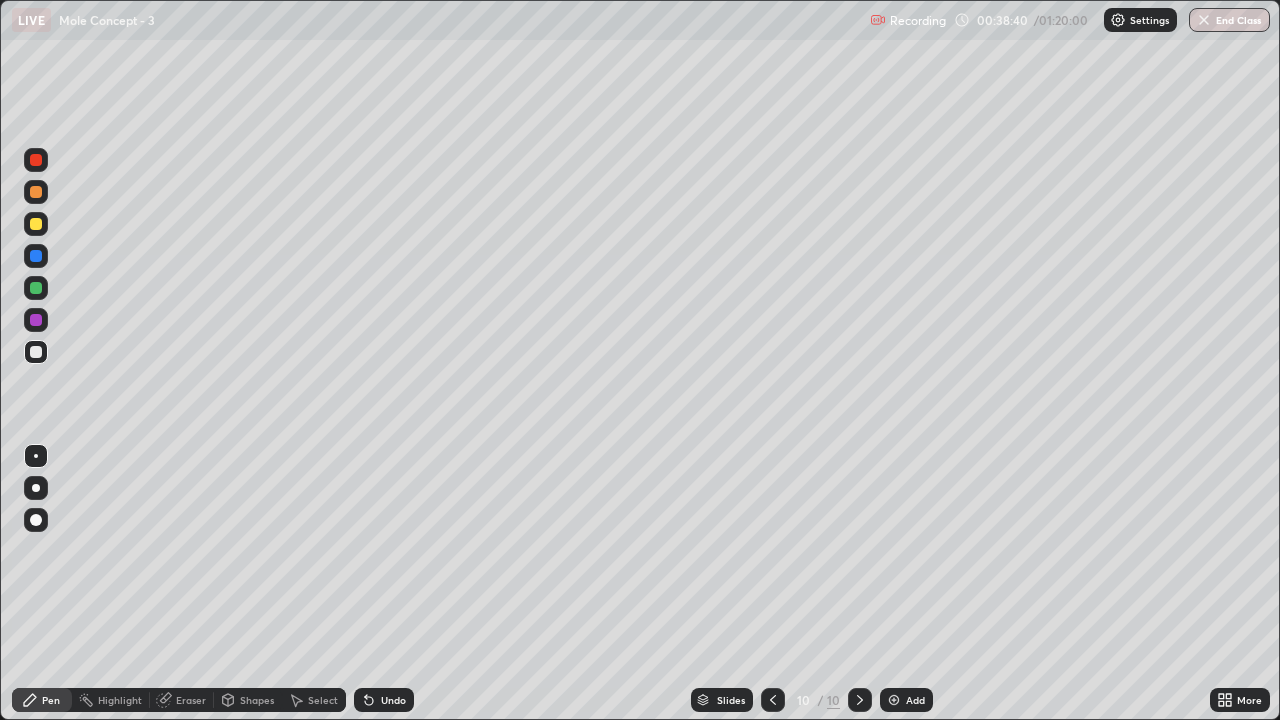 click at bounding box center (36, 224) 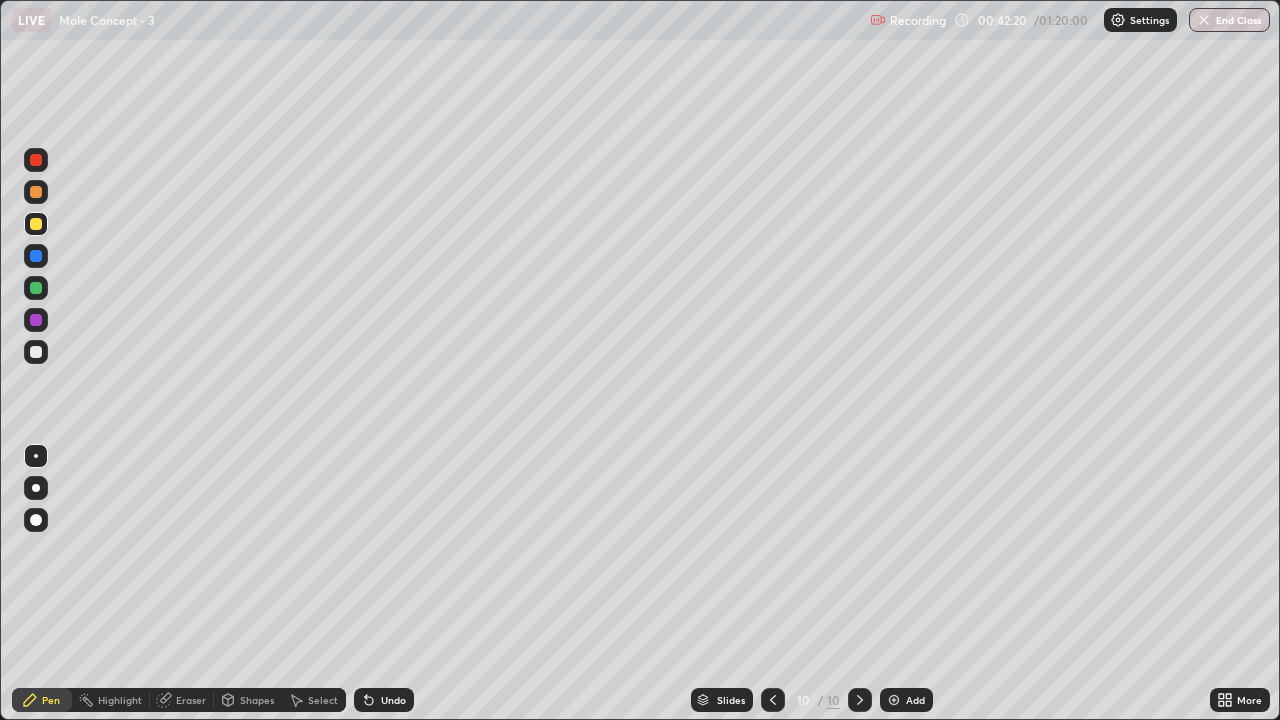 click at bounding box center (36, 352) 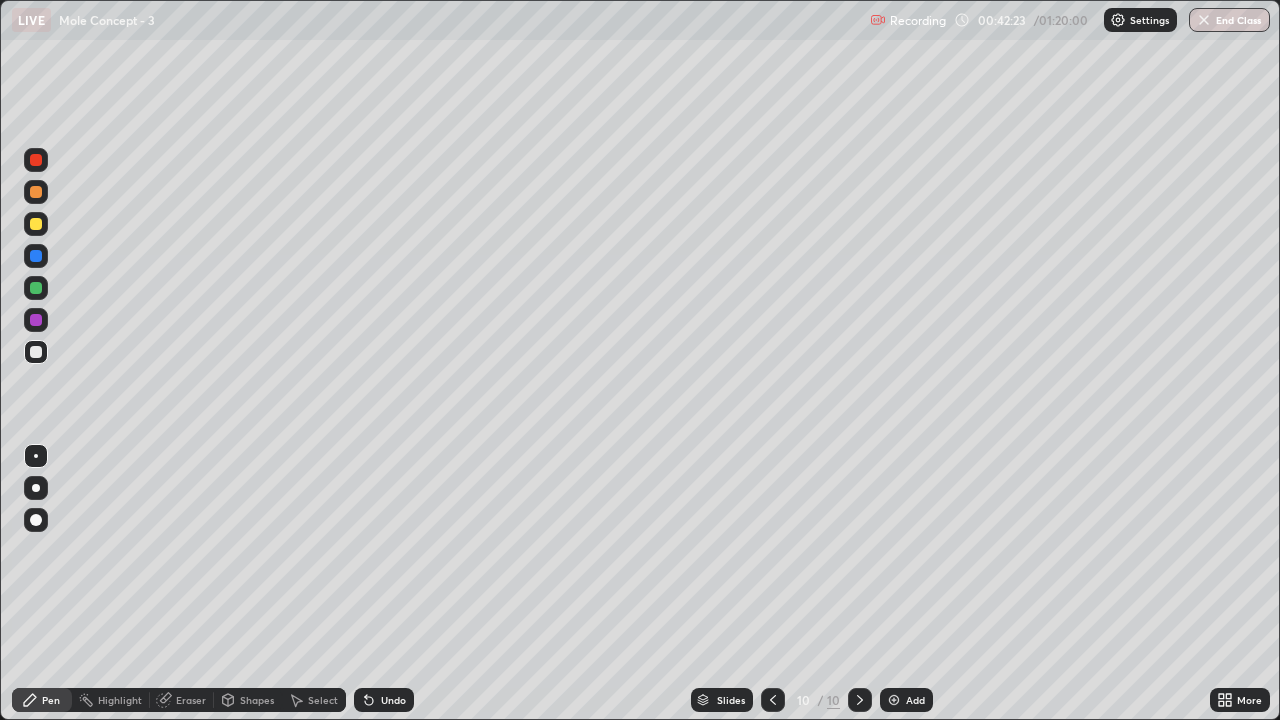 click on "Undo" at bounding box center (393, 700) 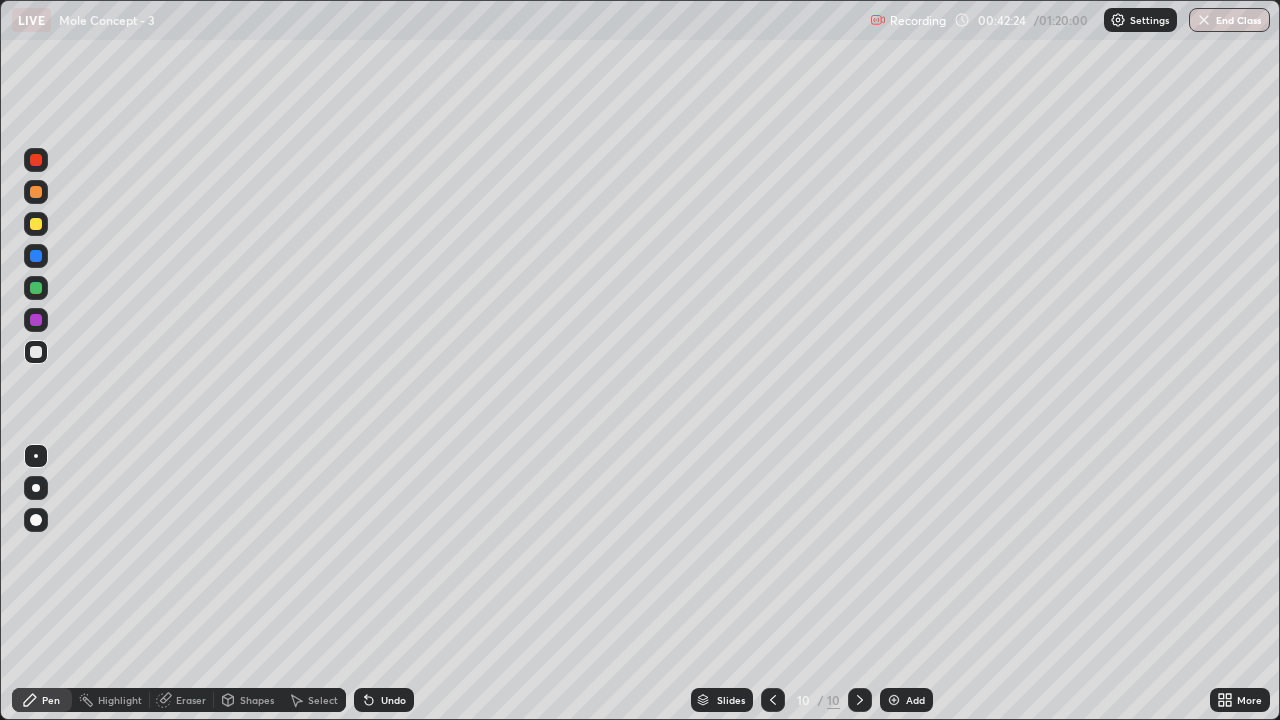 click on "Undo" at bounding box center (393, 700) 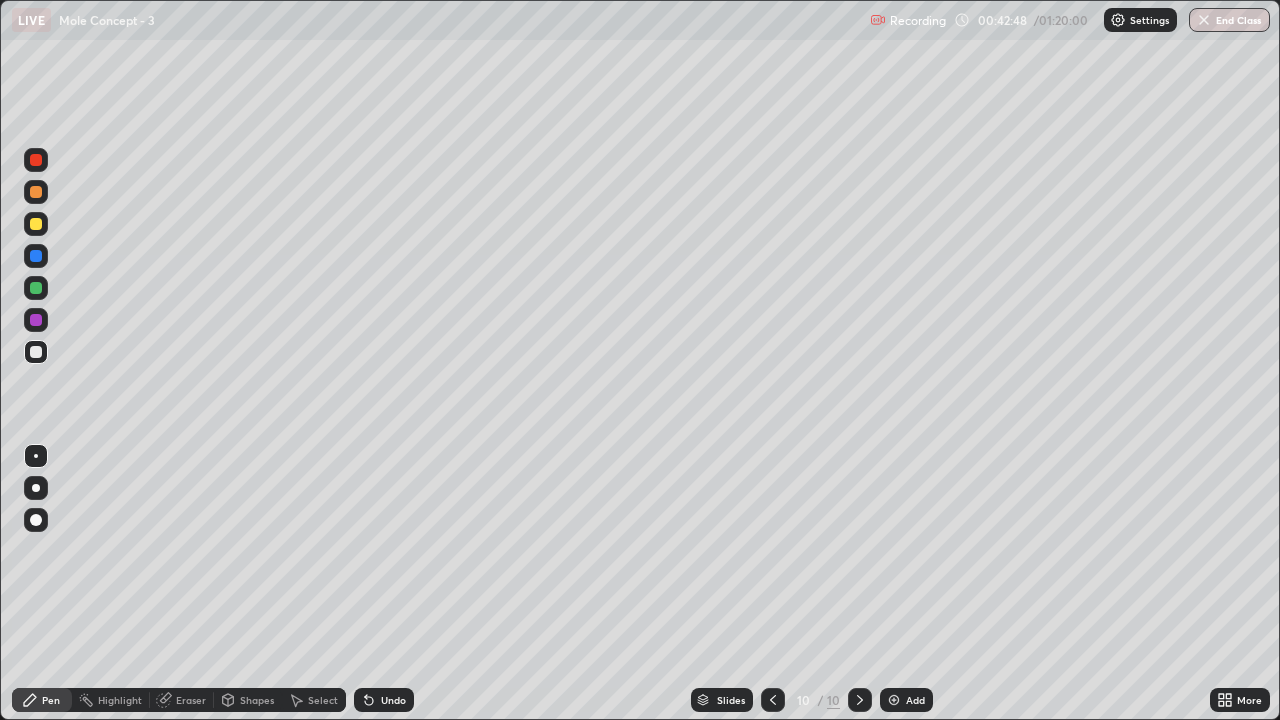 click at bounding box center [36, 288] 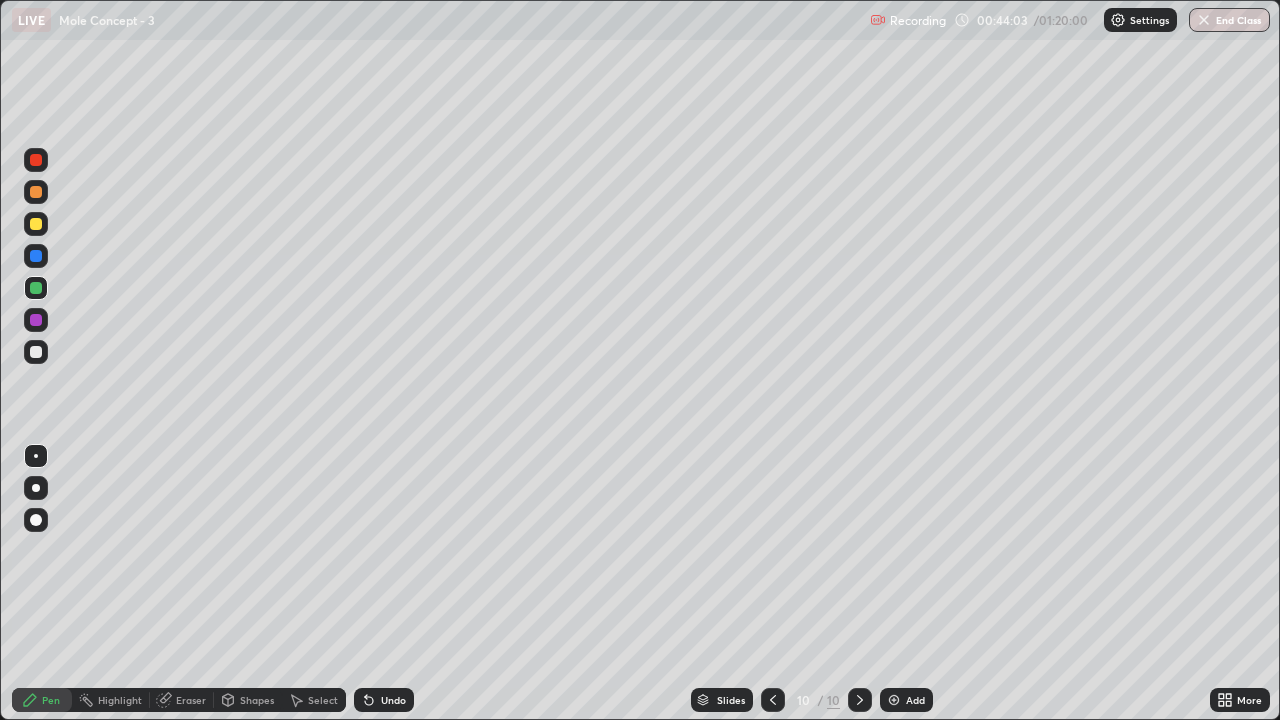 click at bounding box center (36, 352) 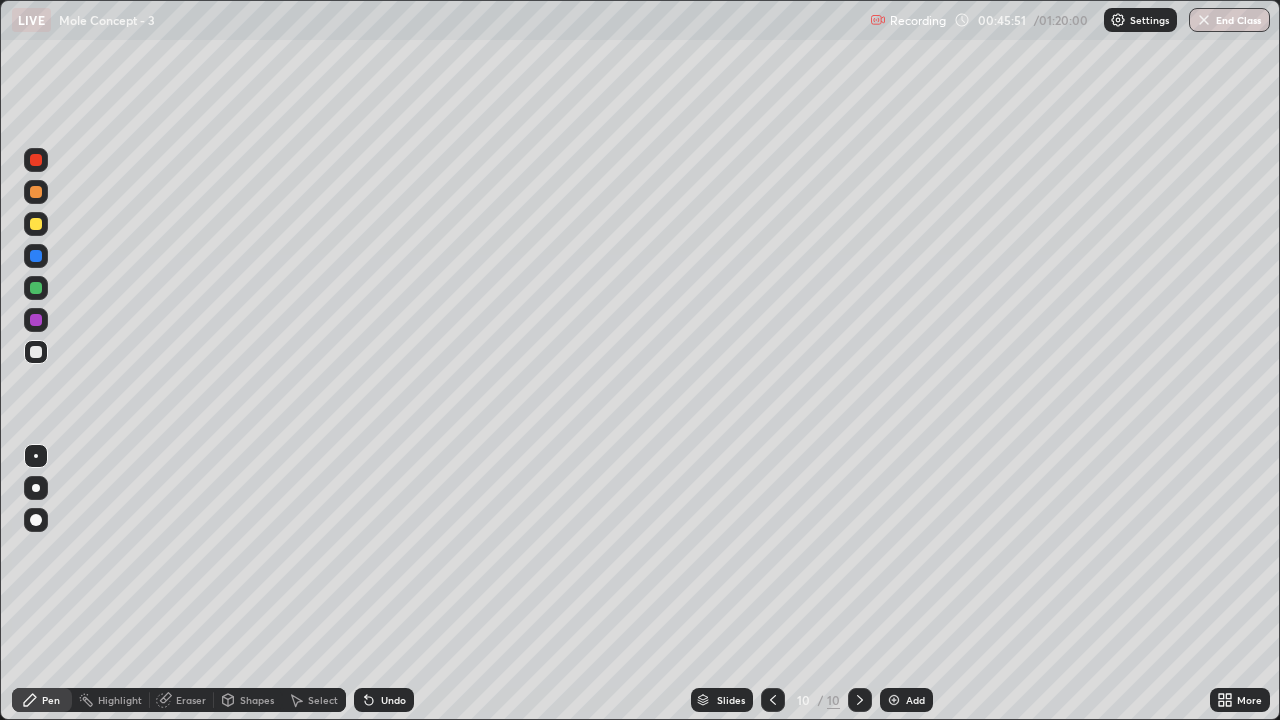 click at bounding box center [894, 700] 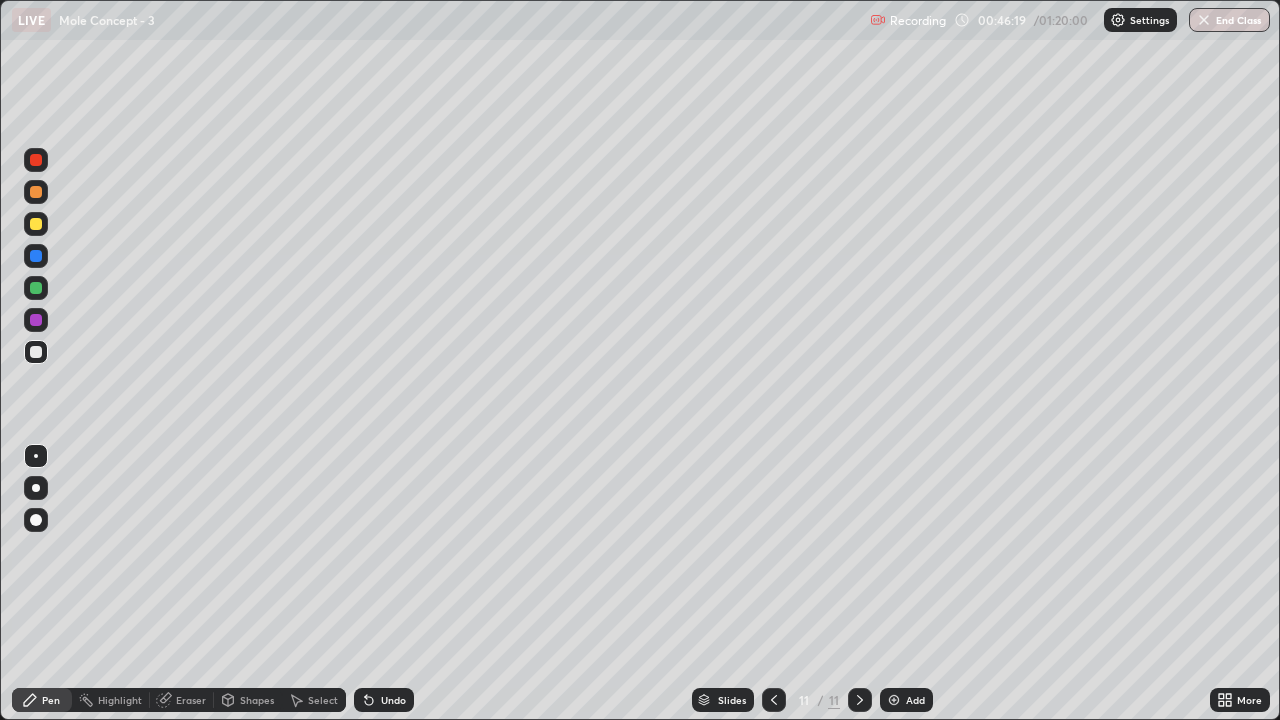 click at bounding box center (36, 224) 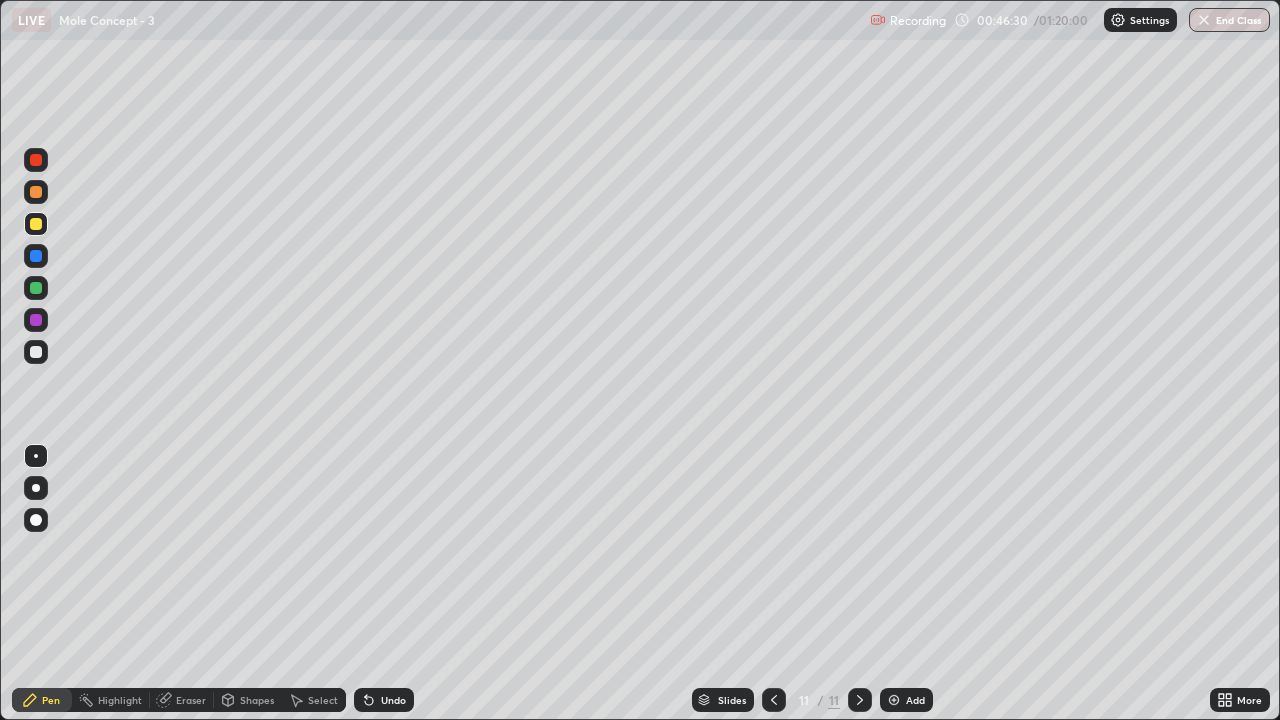click 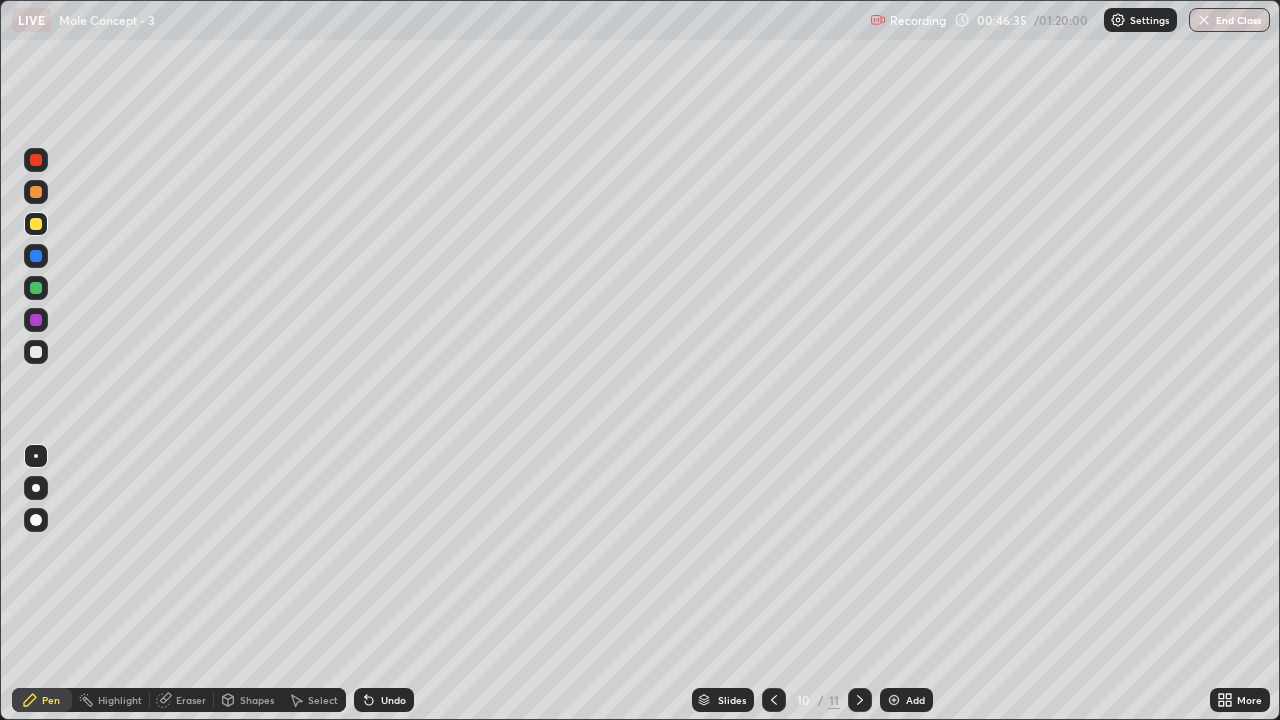 click 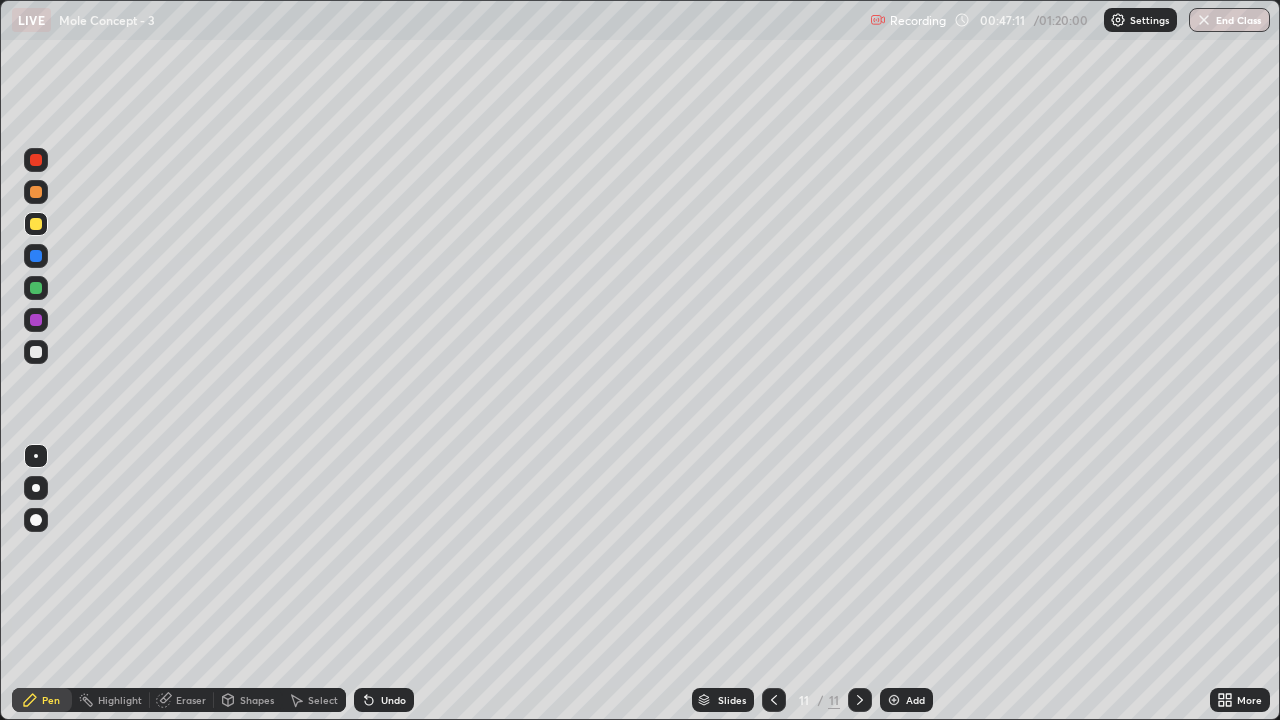 click at bounding box center (774, 700) 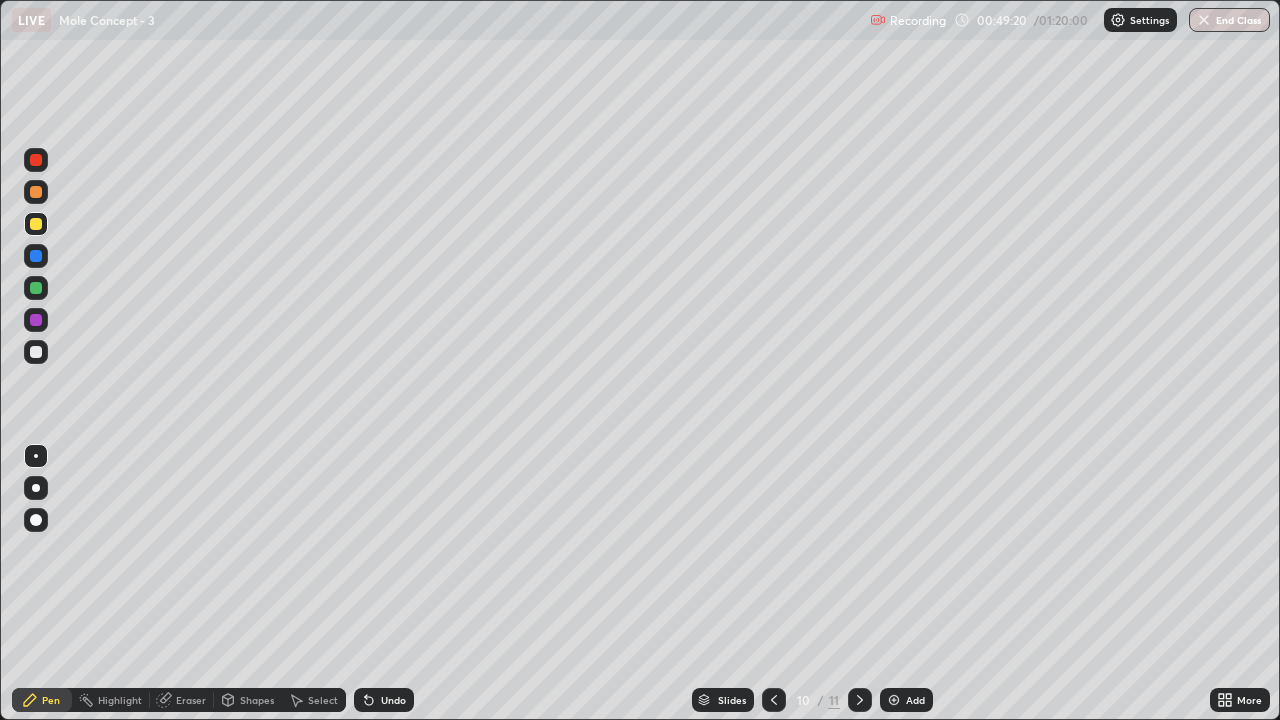 click 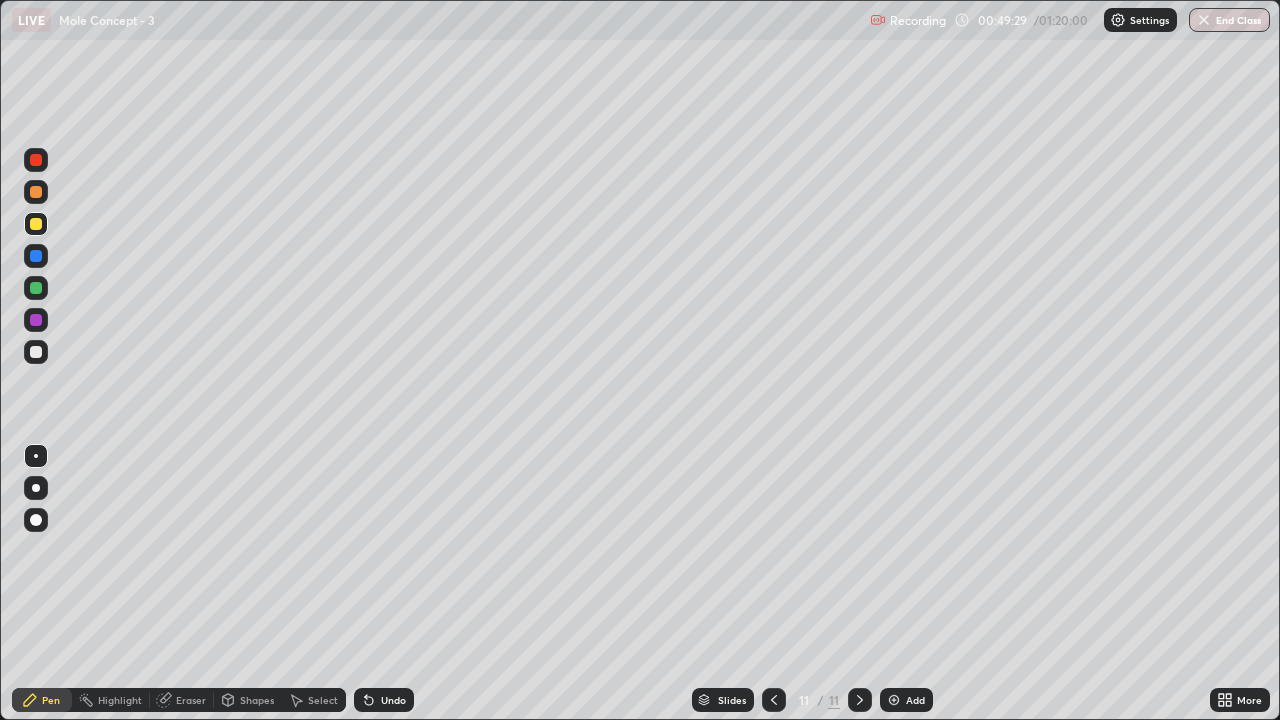 click on "Undo" at bounding box center (384, 700) 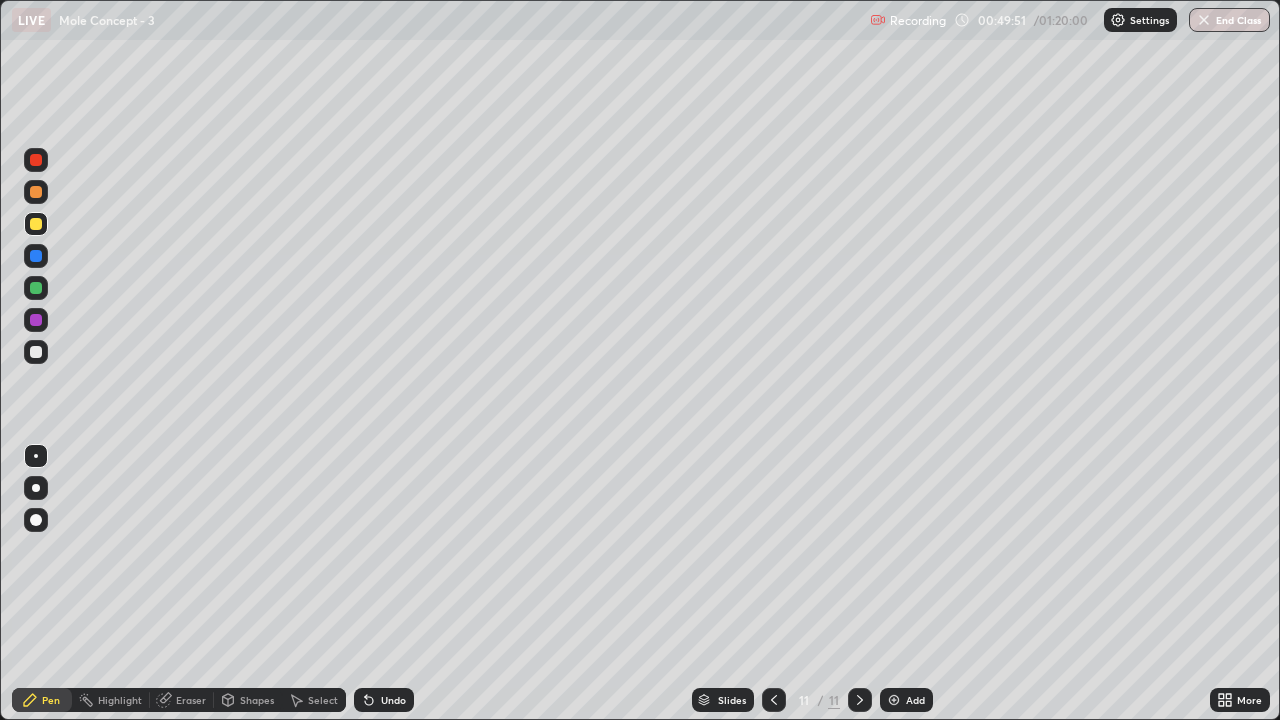 click on "Undo" at bounding box center (393, 700) 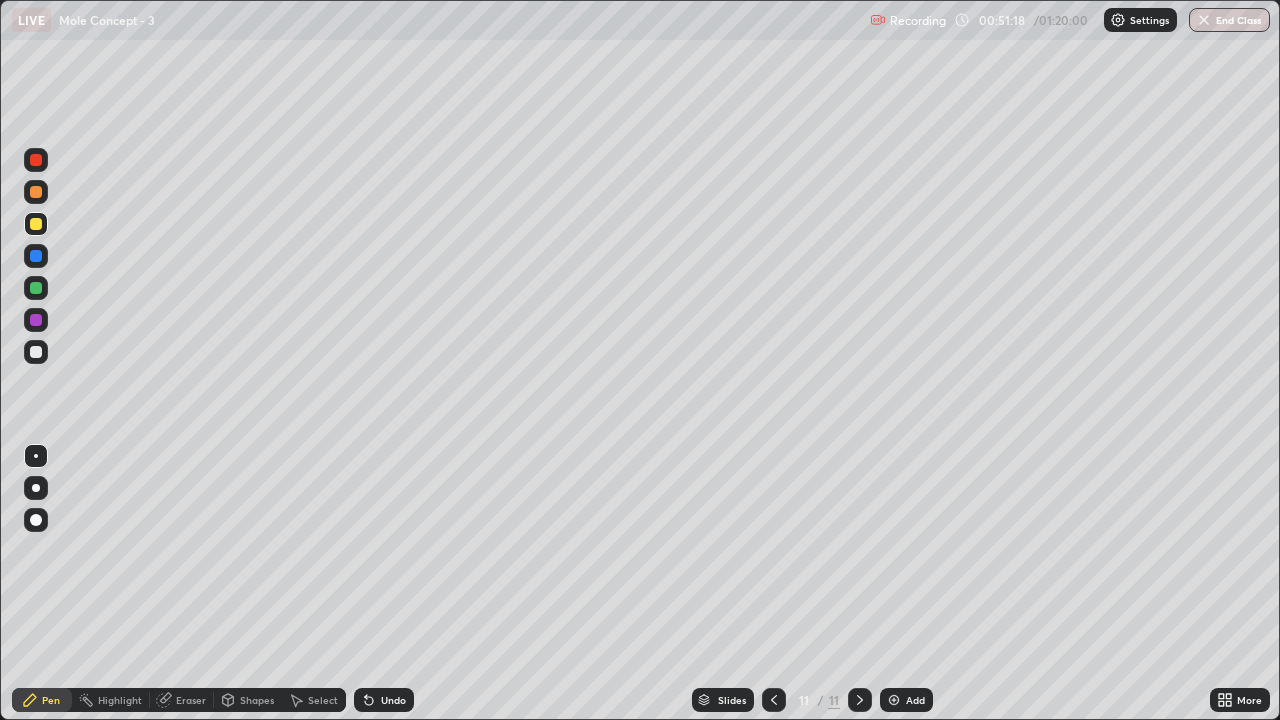 click at bounding box center [36, 352] 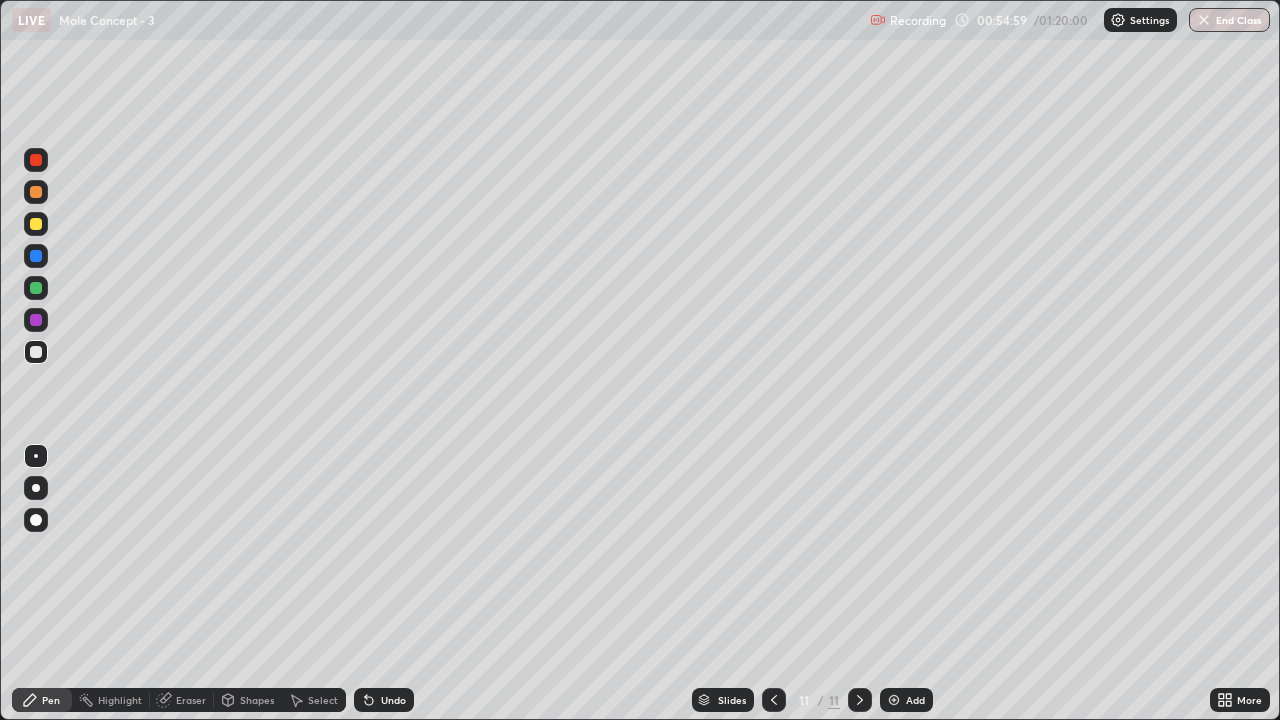 click at bounding box center (894, 700) 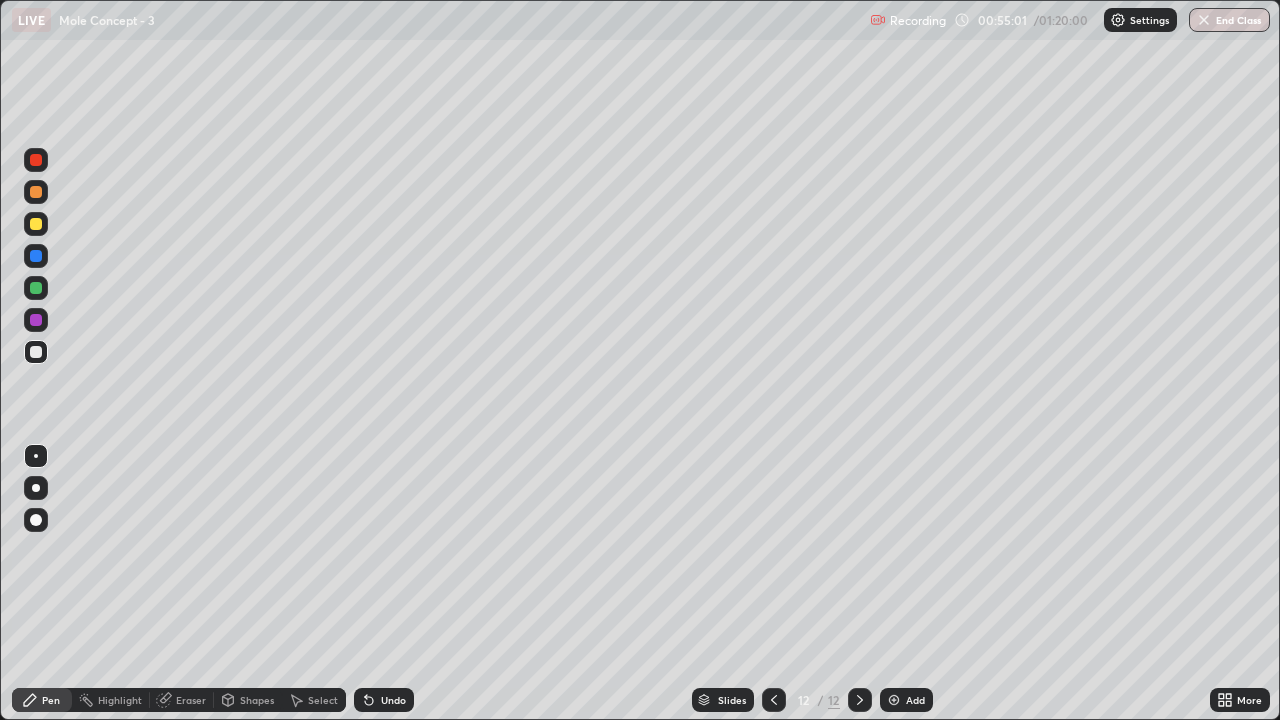 click at bounding box center [36, 352] 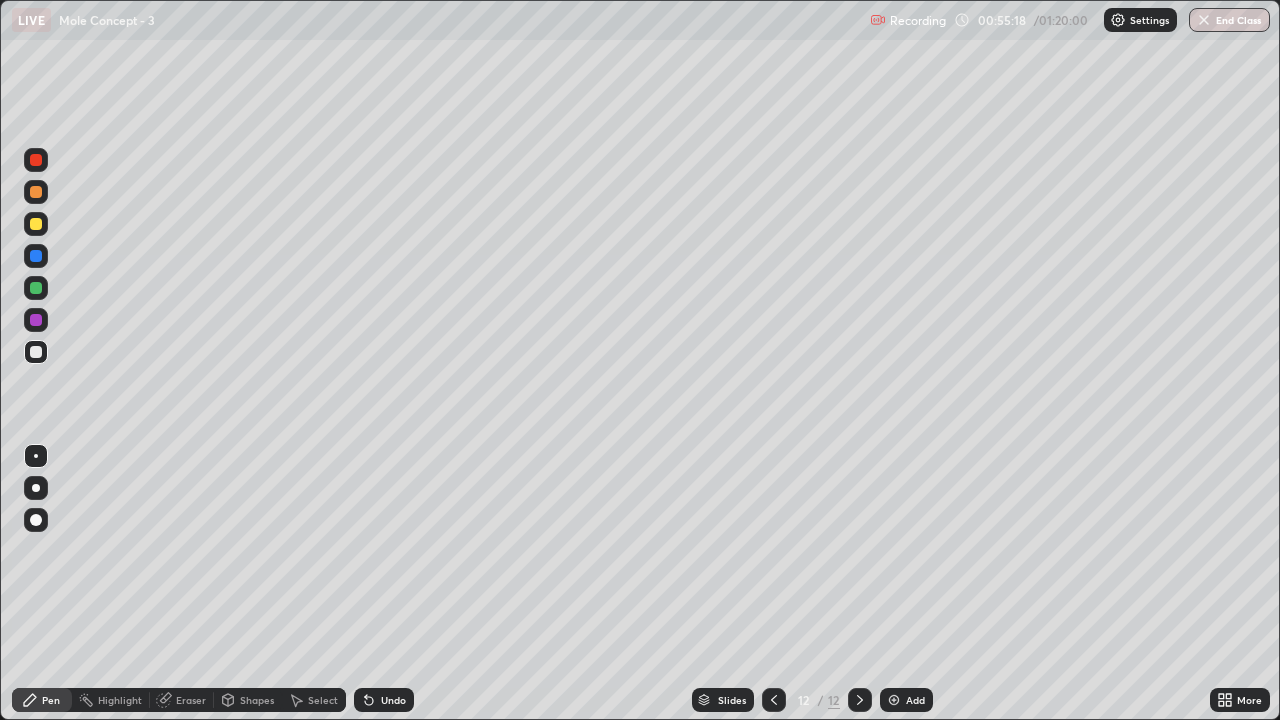 click at bounding box center [36, 224] 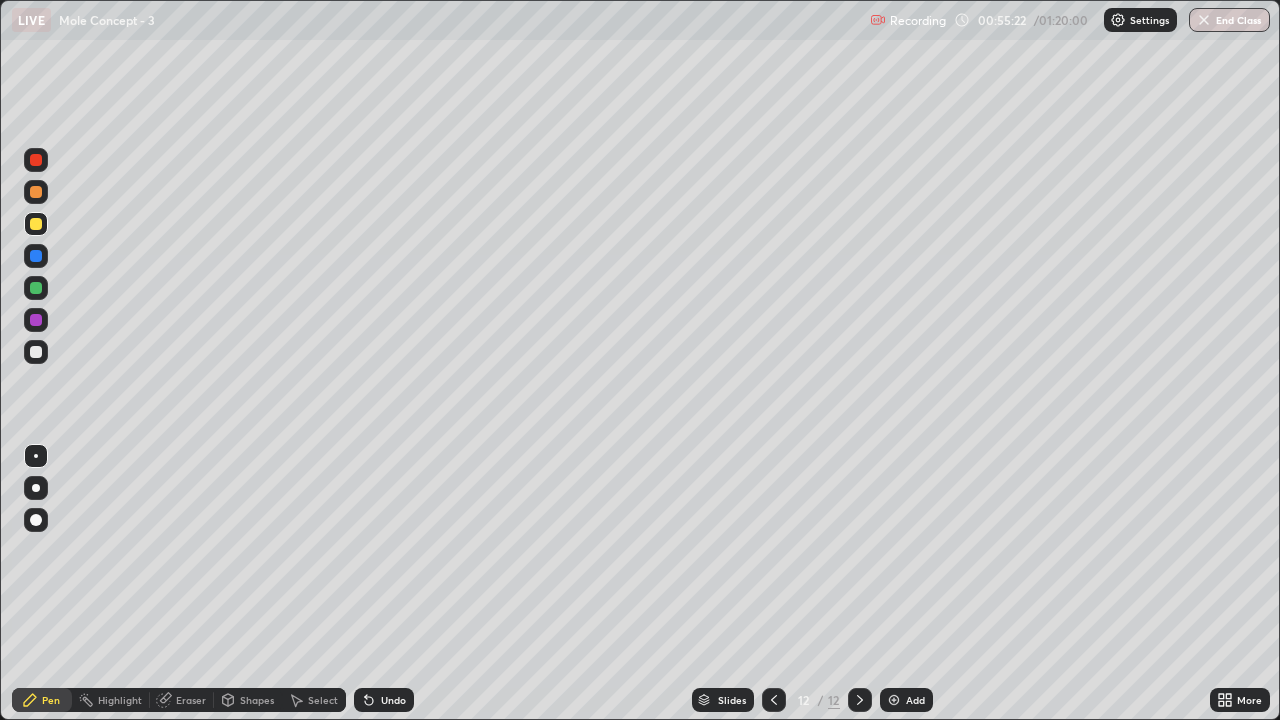 click 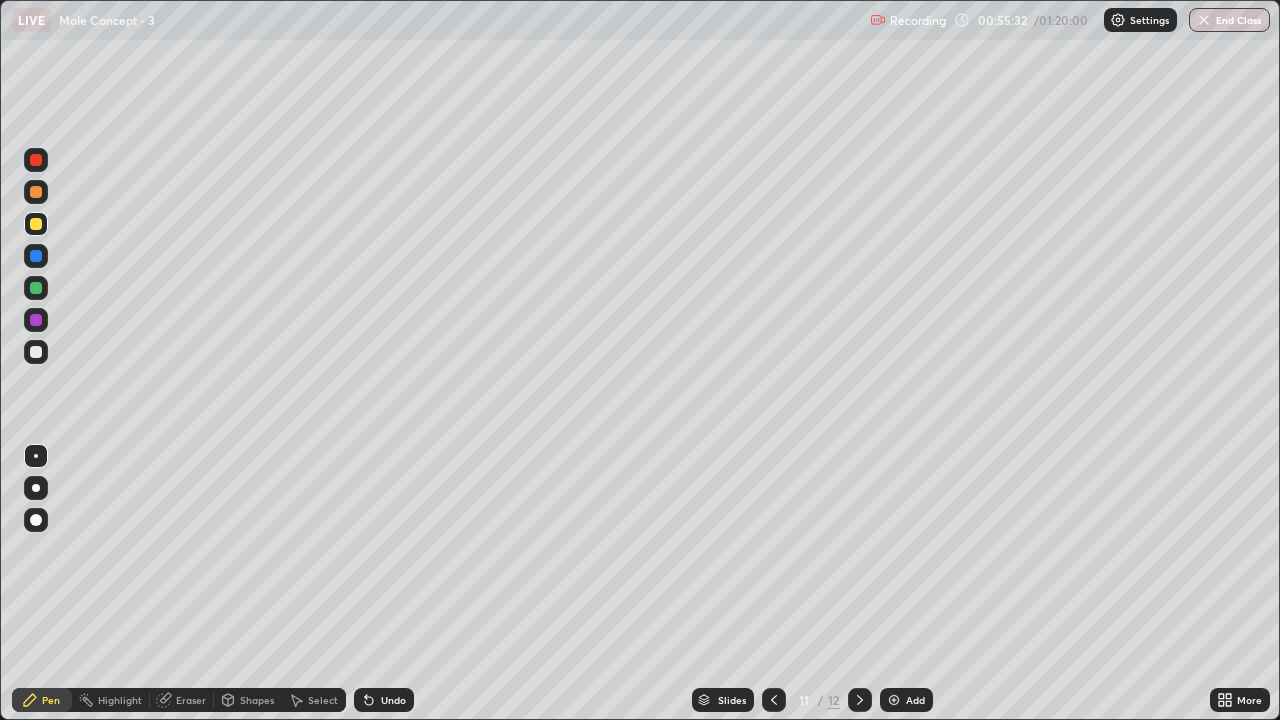 click at bounding box center (860, 700) 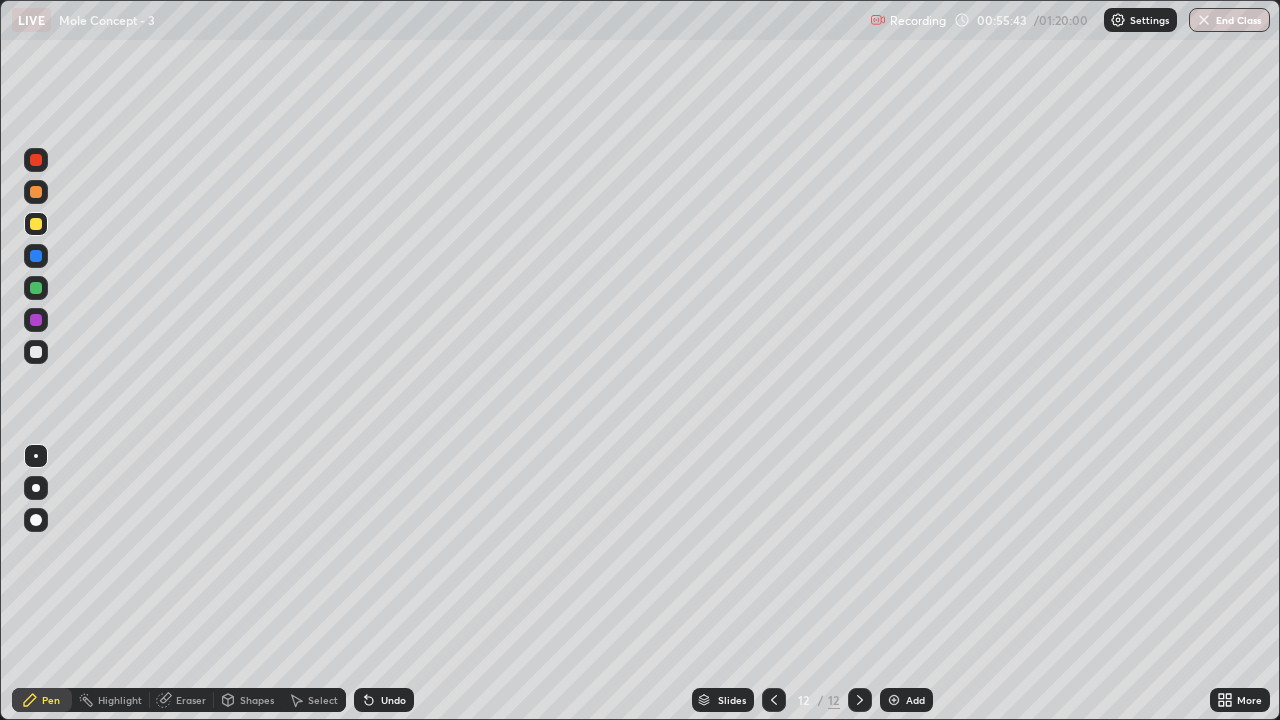 click at bounding box center [774, 700] 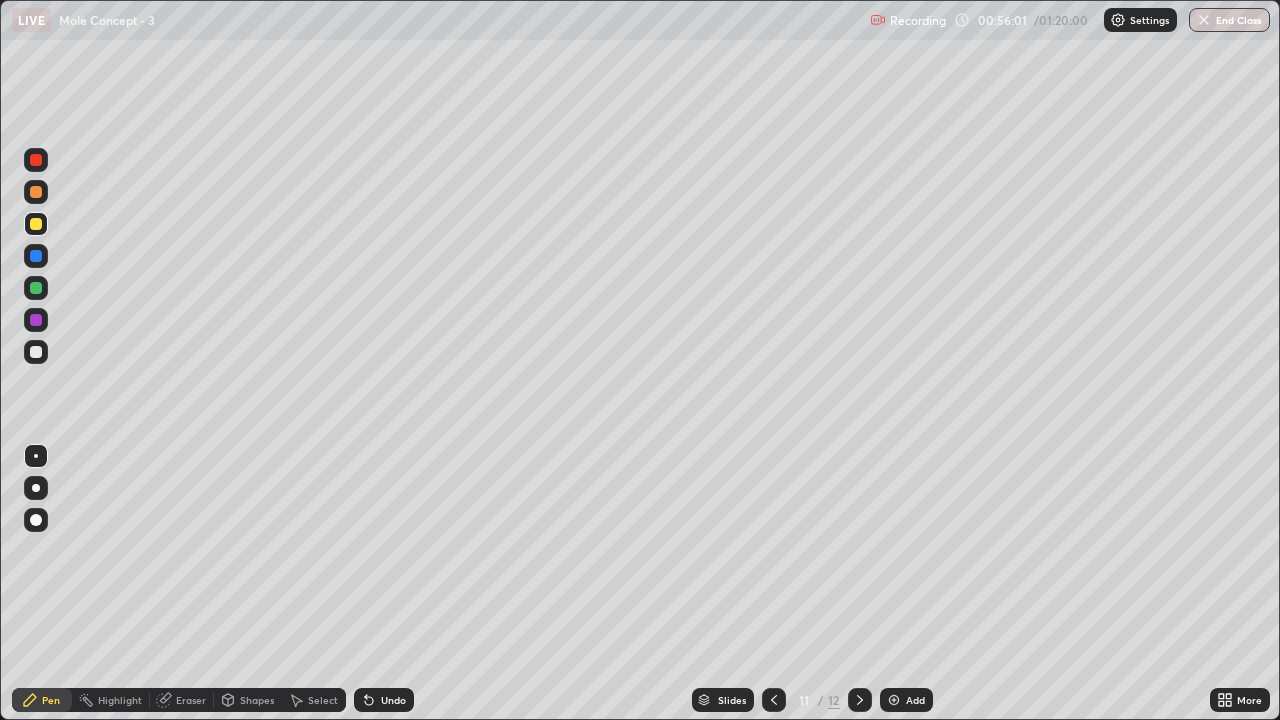 click 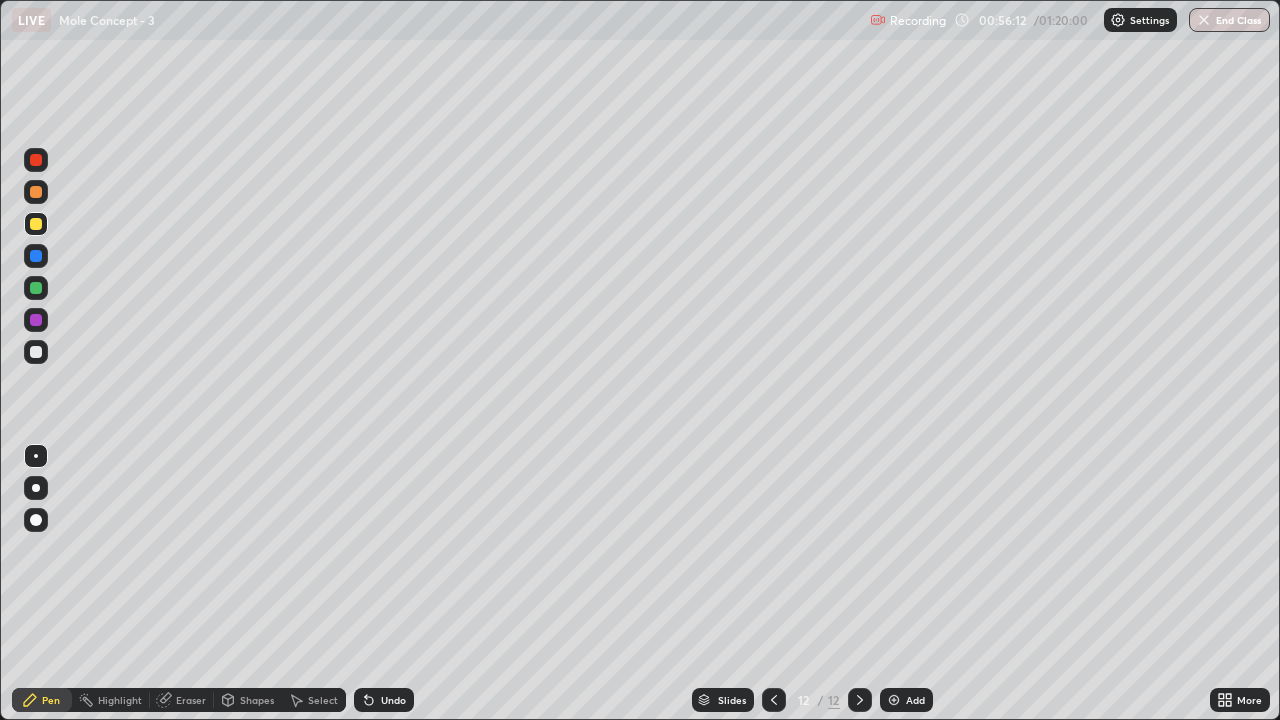 click at bounding box center (36, 288) 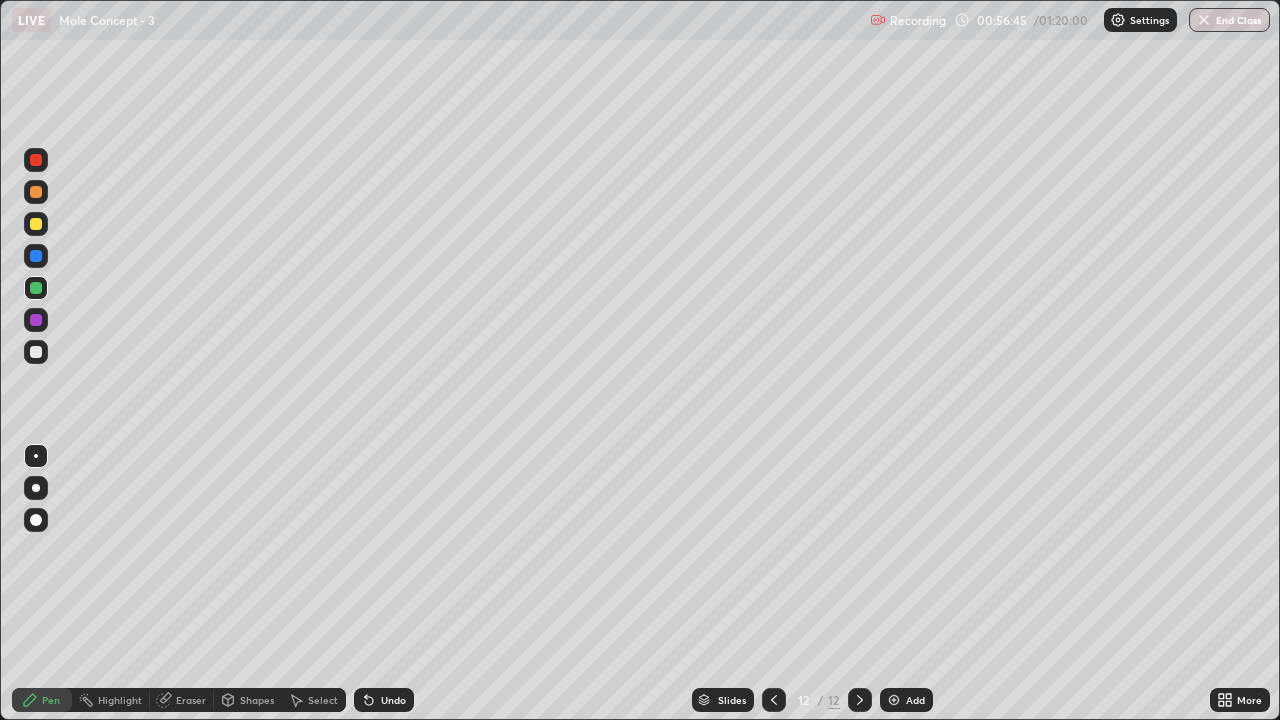 click at bounding box center (36, 224) 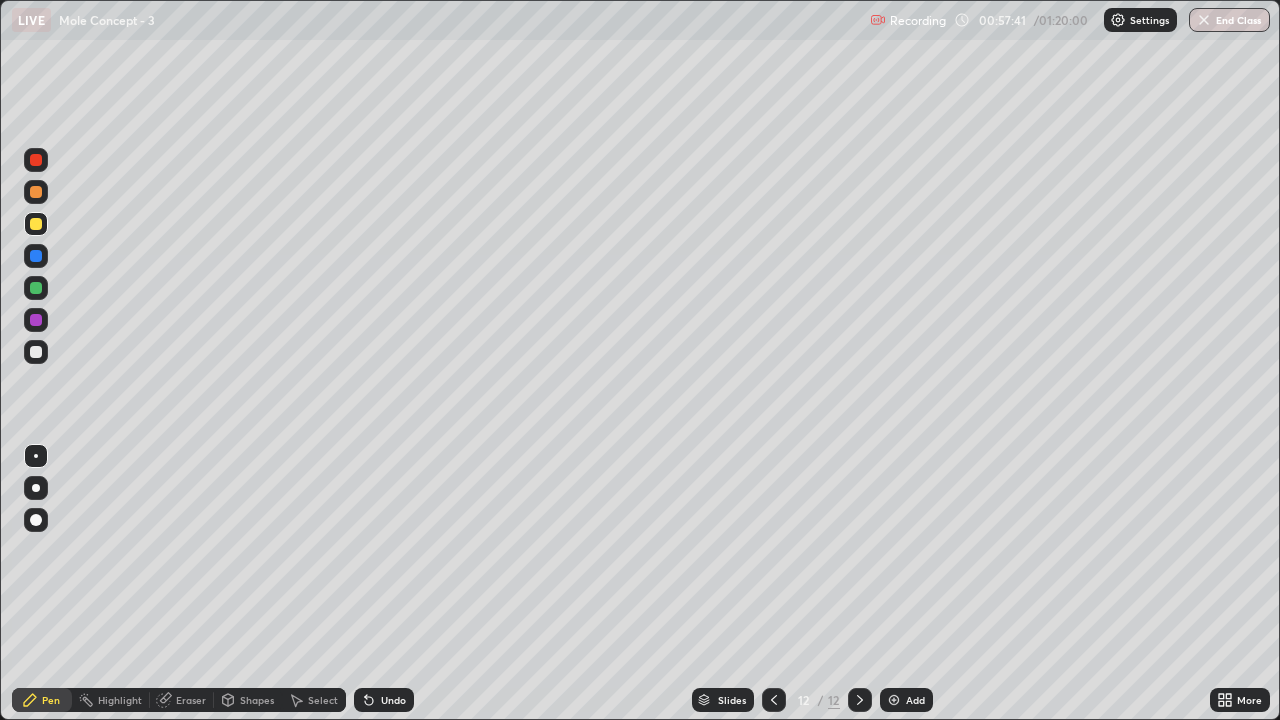 click on "Eraser" at bounding box center (191, 700) 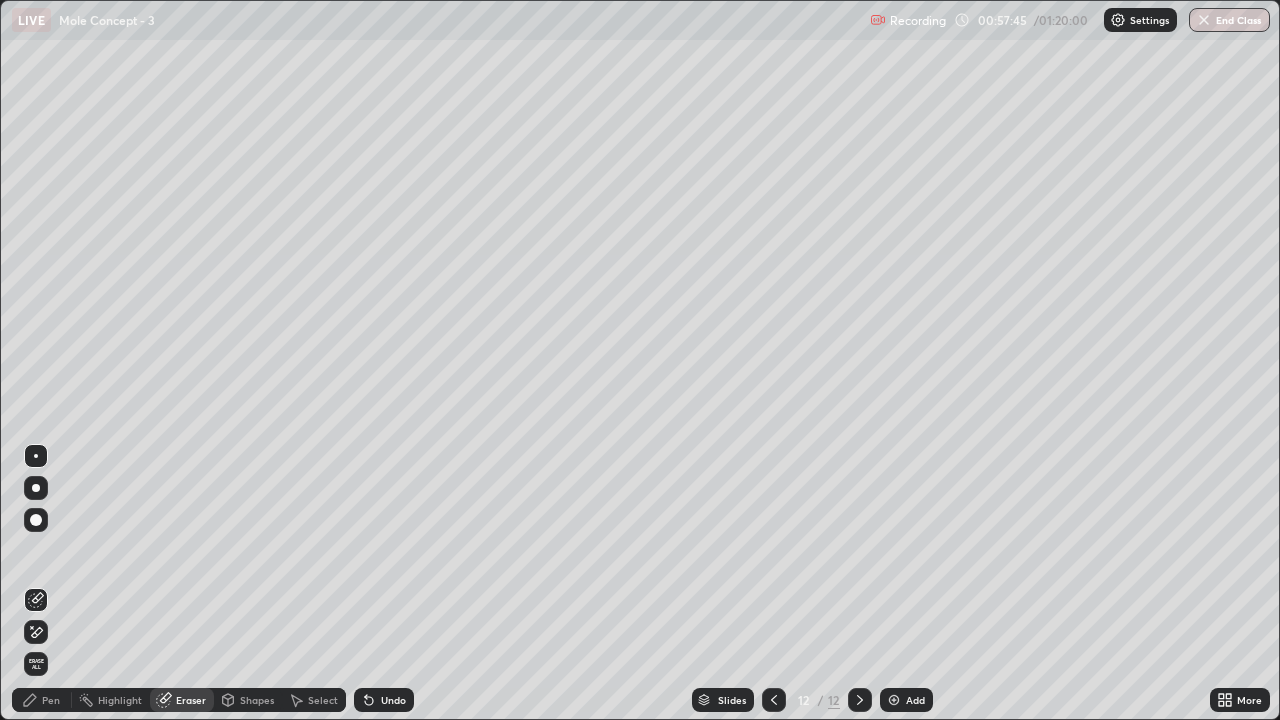 click on "Pen" at bounding box center (42, 700) 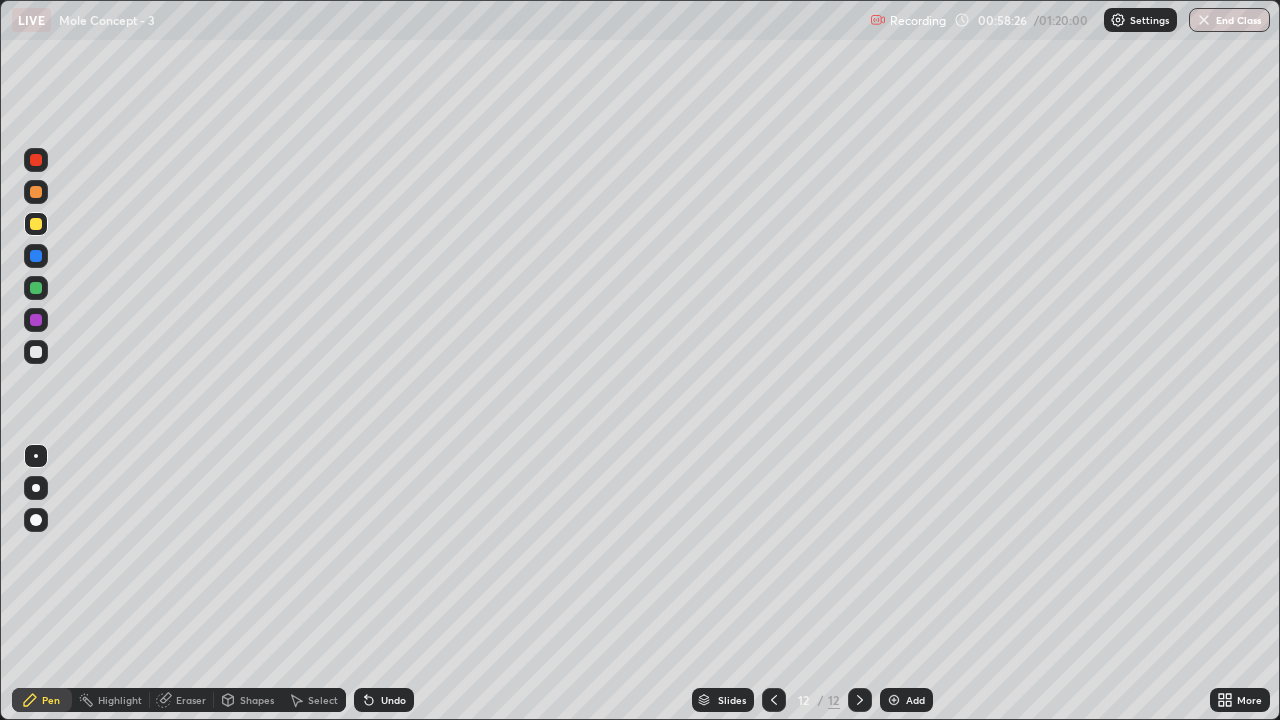 click at bounding box center (36, 352) 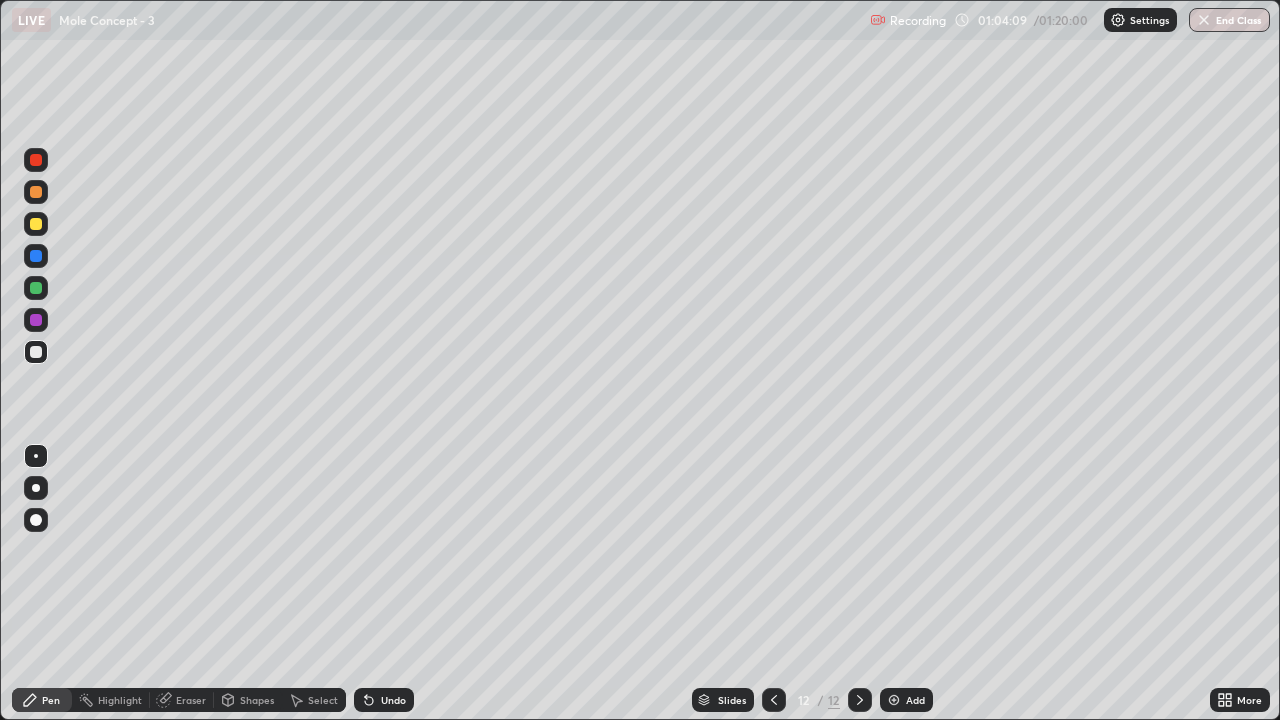 click at bounding box center (894, 700) 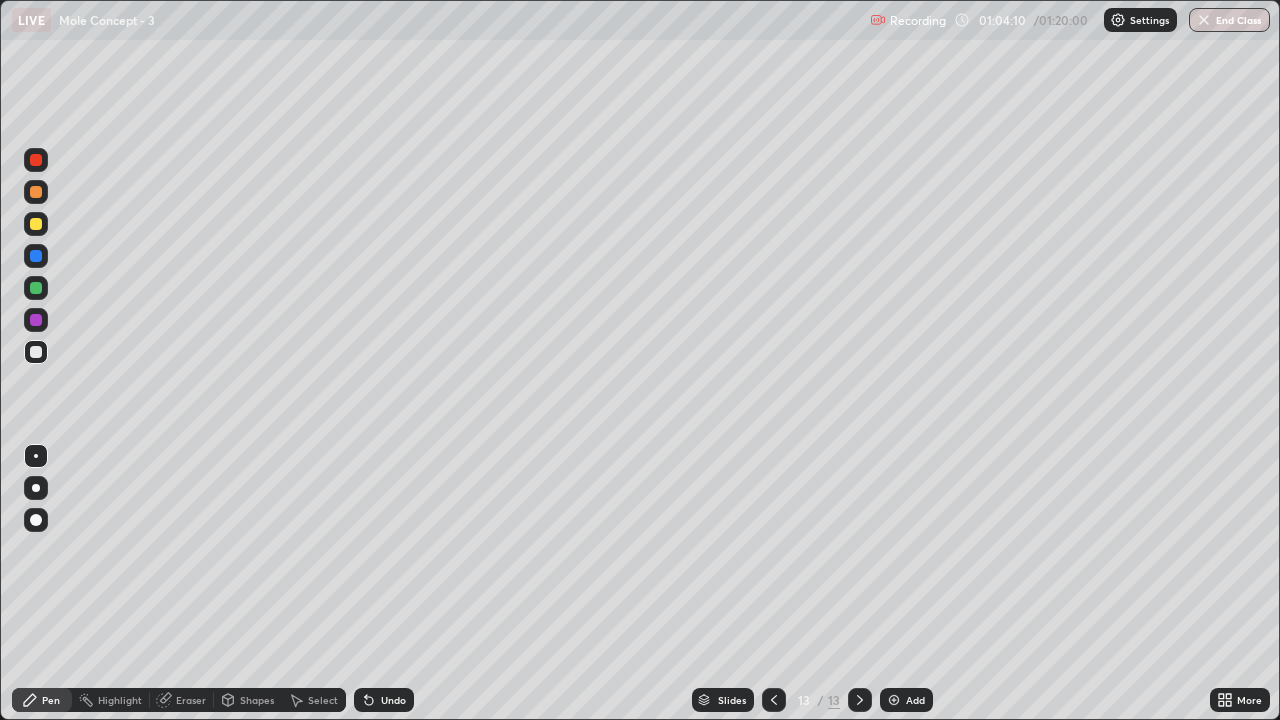 click at bounding box center [36, 224] 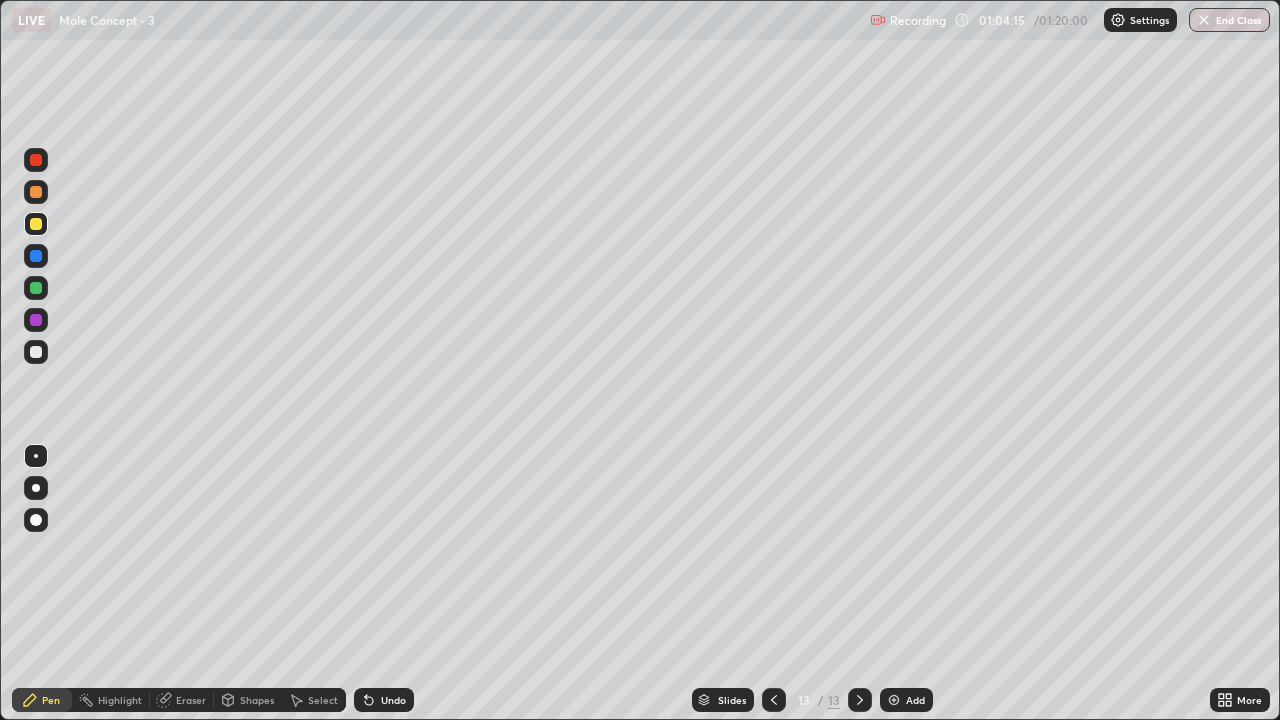 click at bounding box center (36, 352) 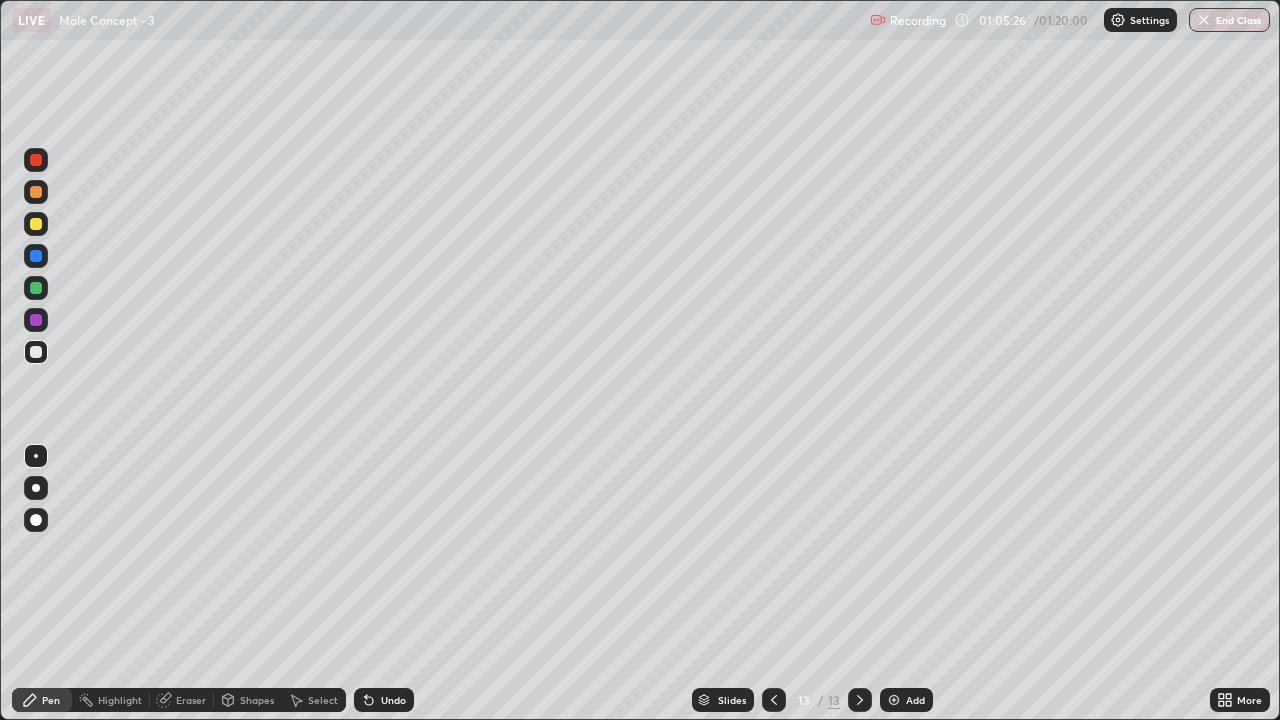 click at bounding box center [36, 224] 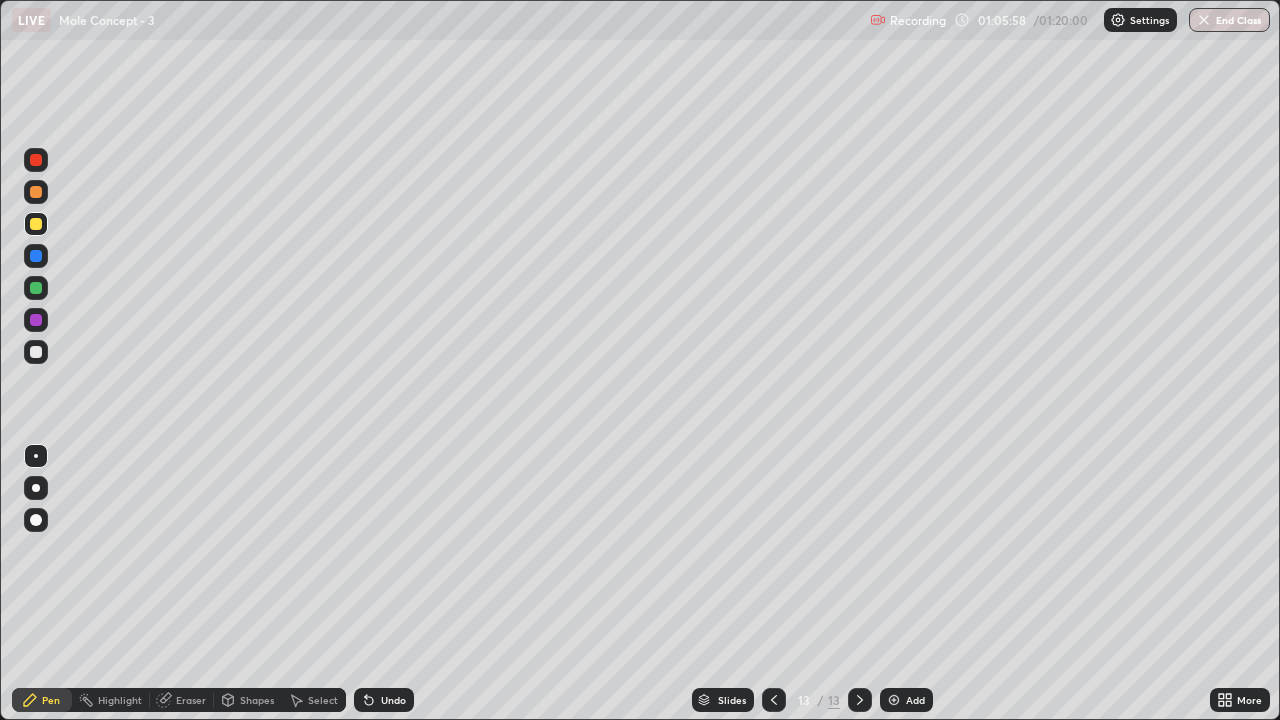 click at bounding box center (36, 352) 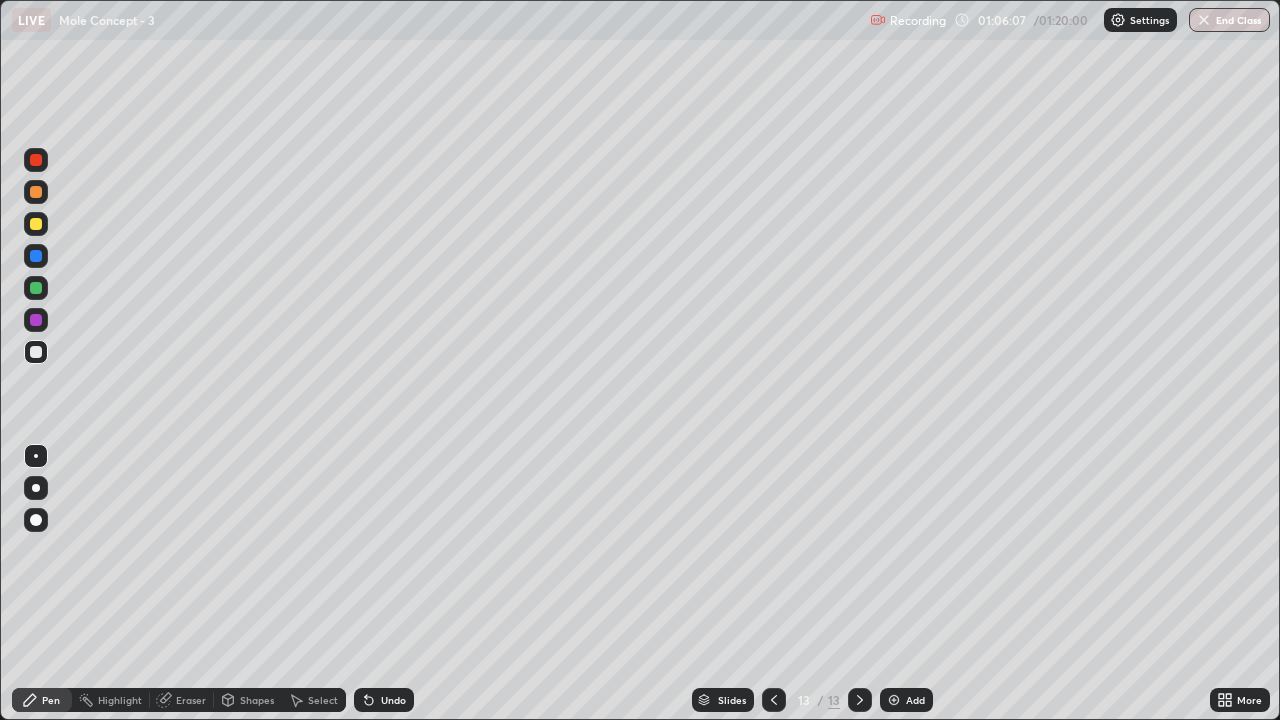 click on "Undo" at bounding box center [393, 700] 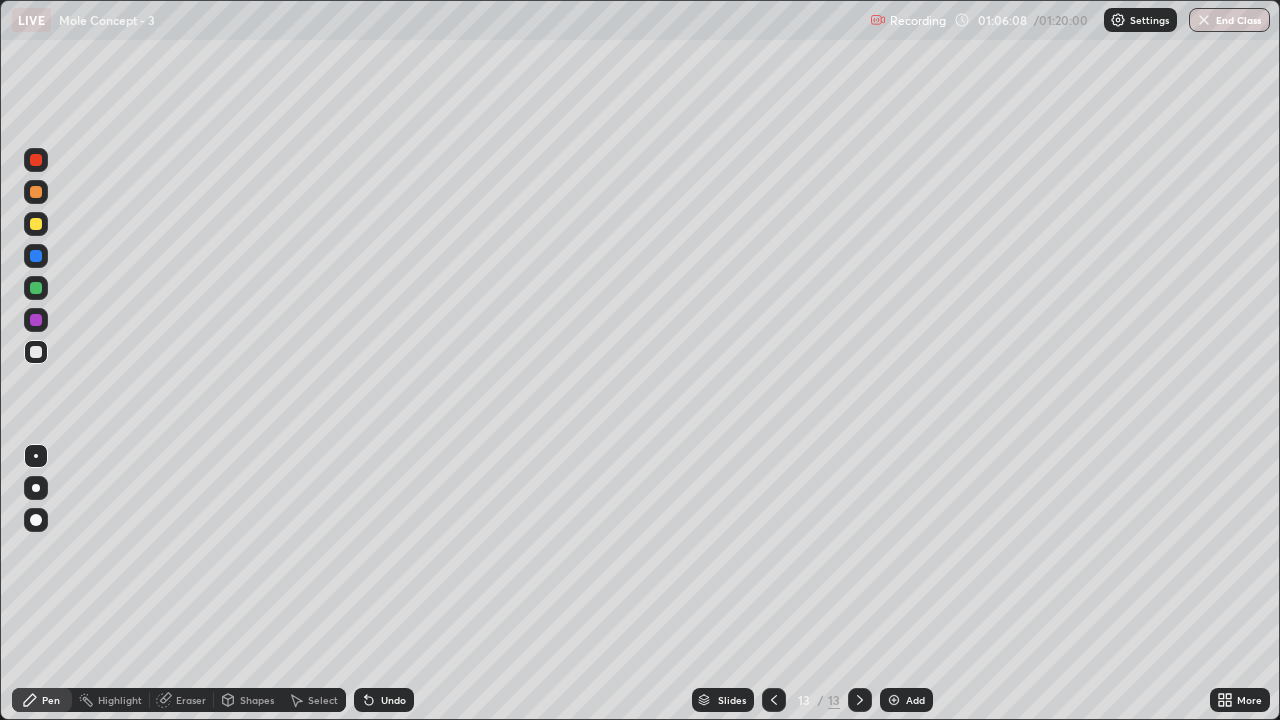 click on "Undo" at bounding box center (393, 700) 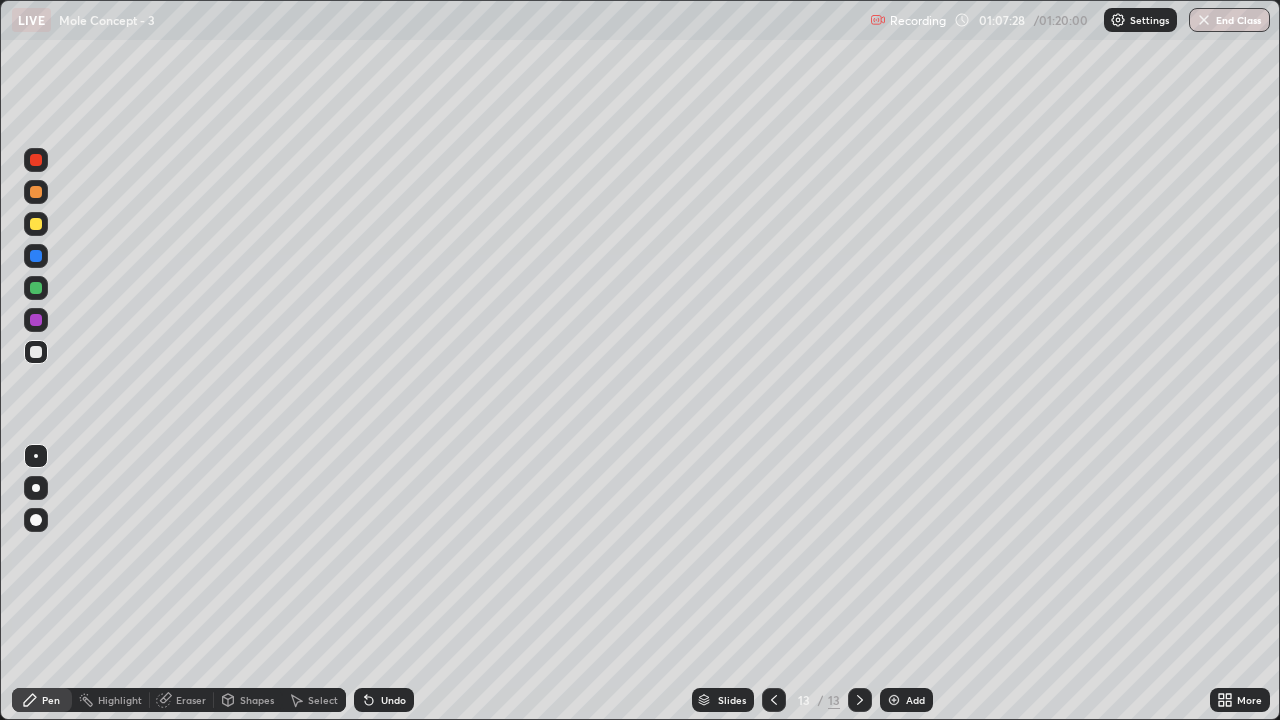 click at bounding box center [36, 224] 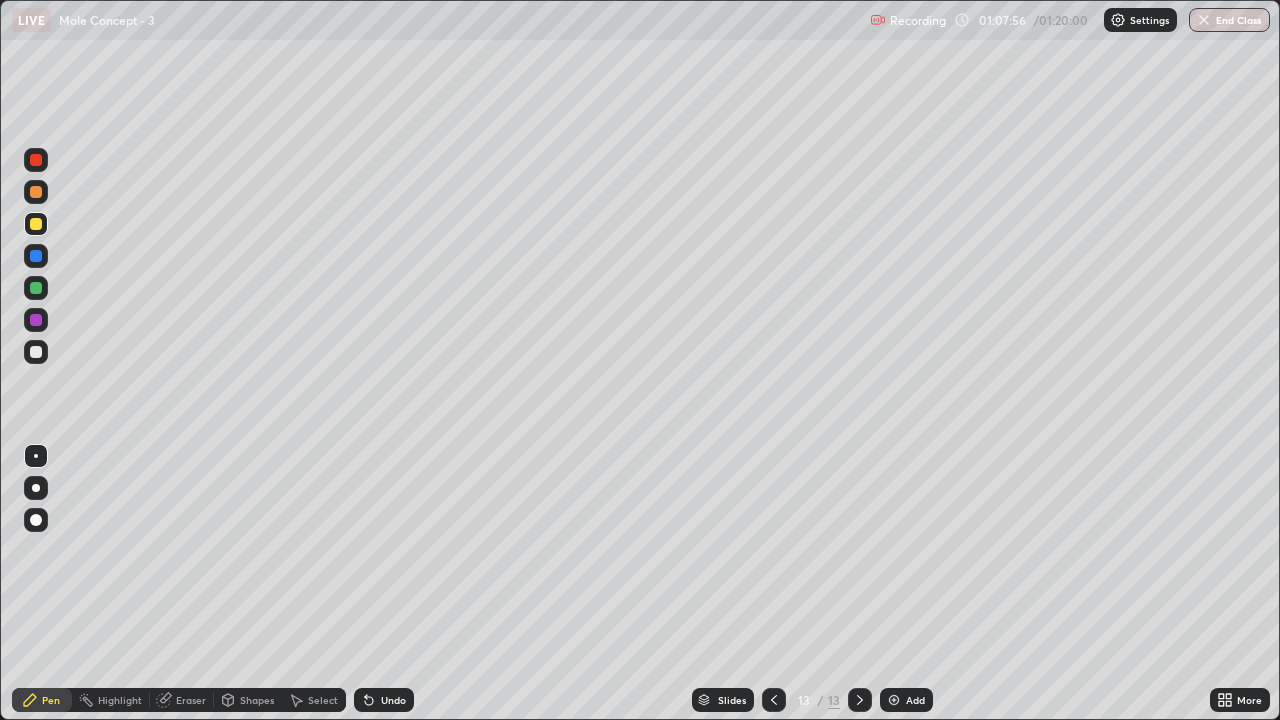 click at bounding box center (36, 352) 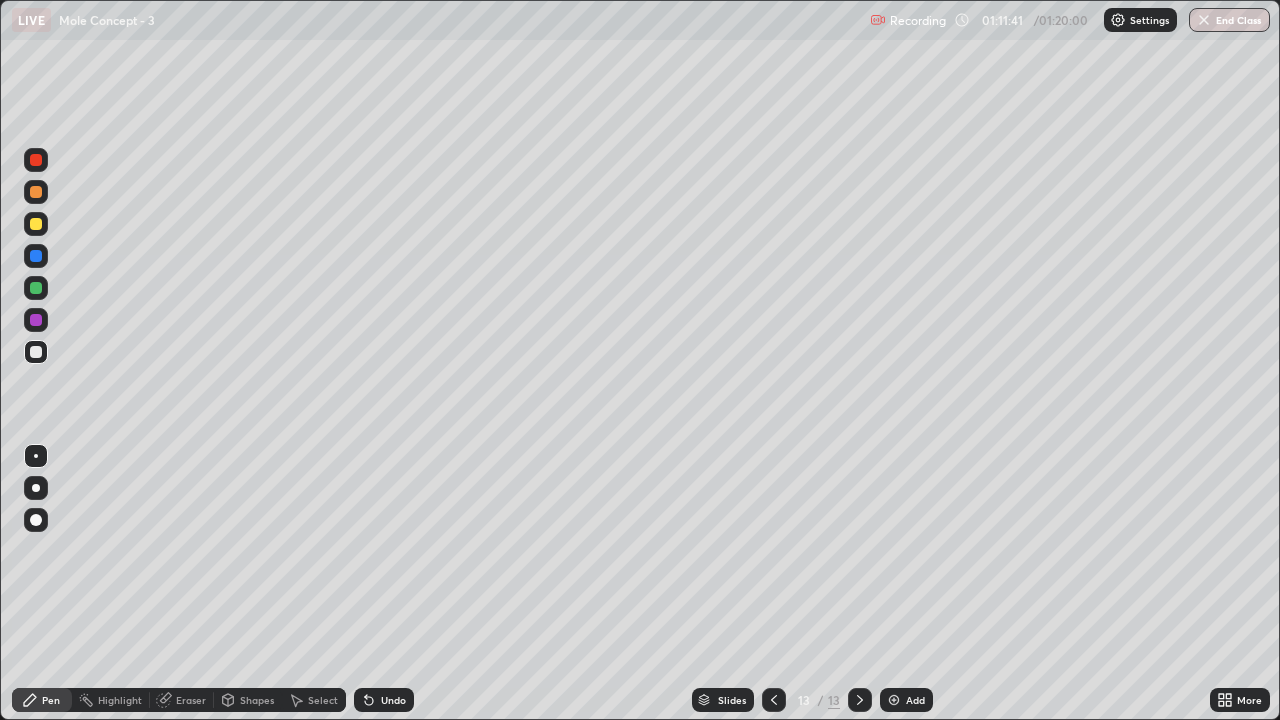 click at bounding box center (894, 700) 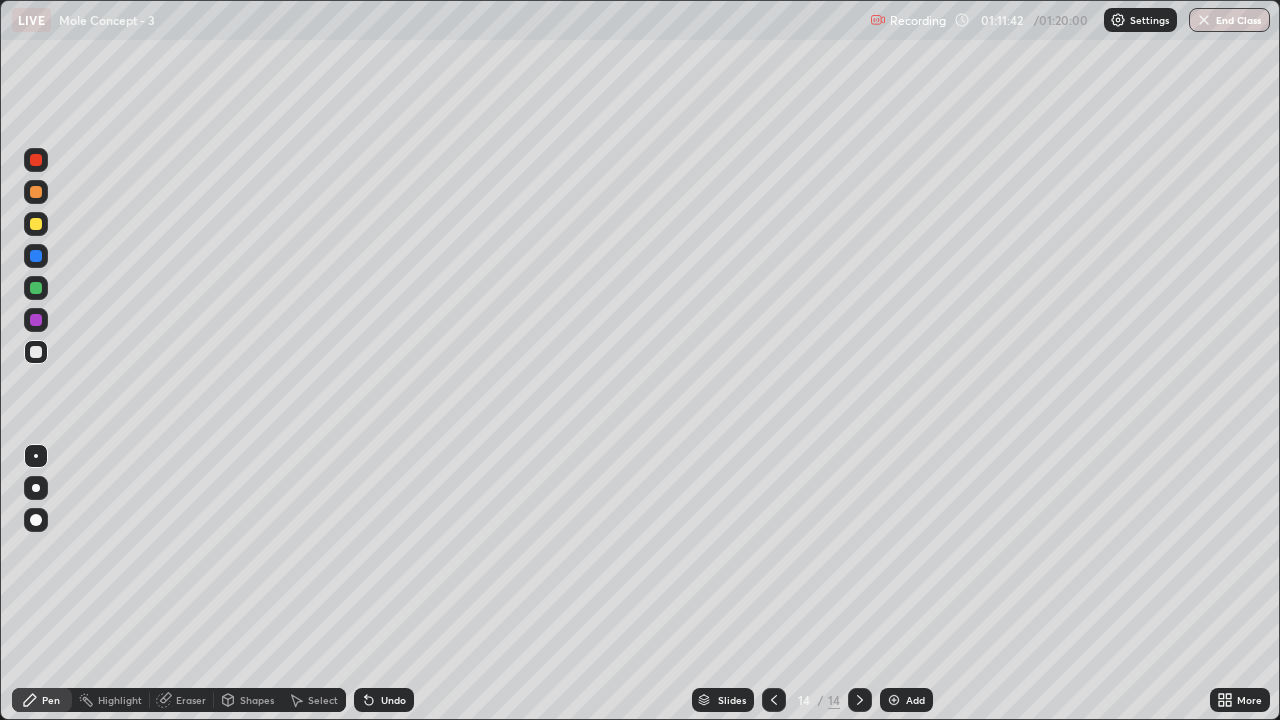 click at bounding box center (36, 224) 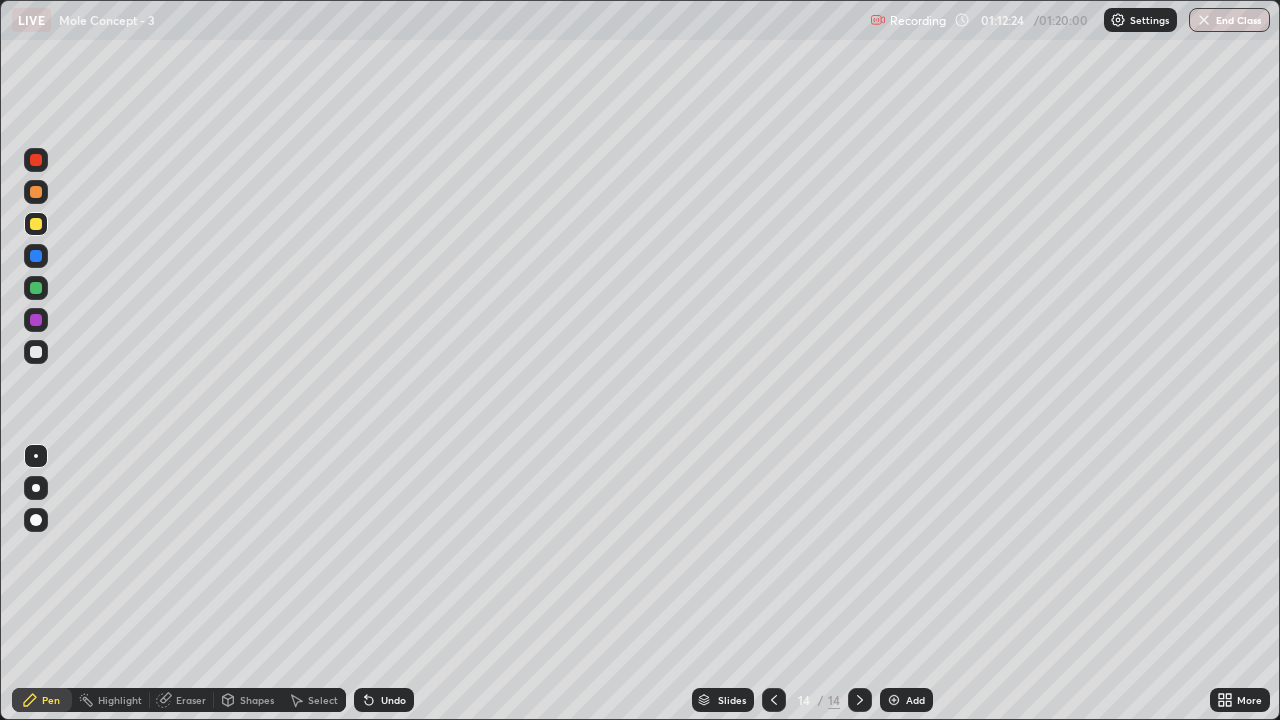 click at bounding box center [36, 352] 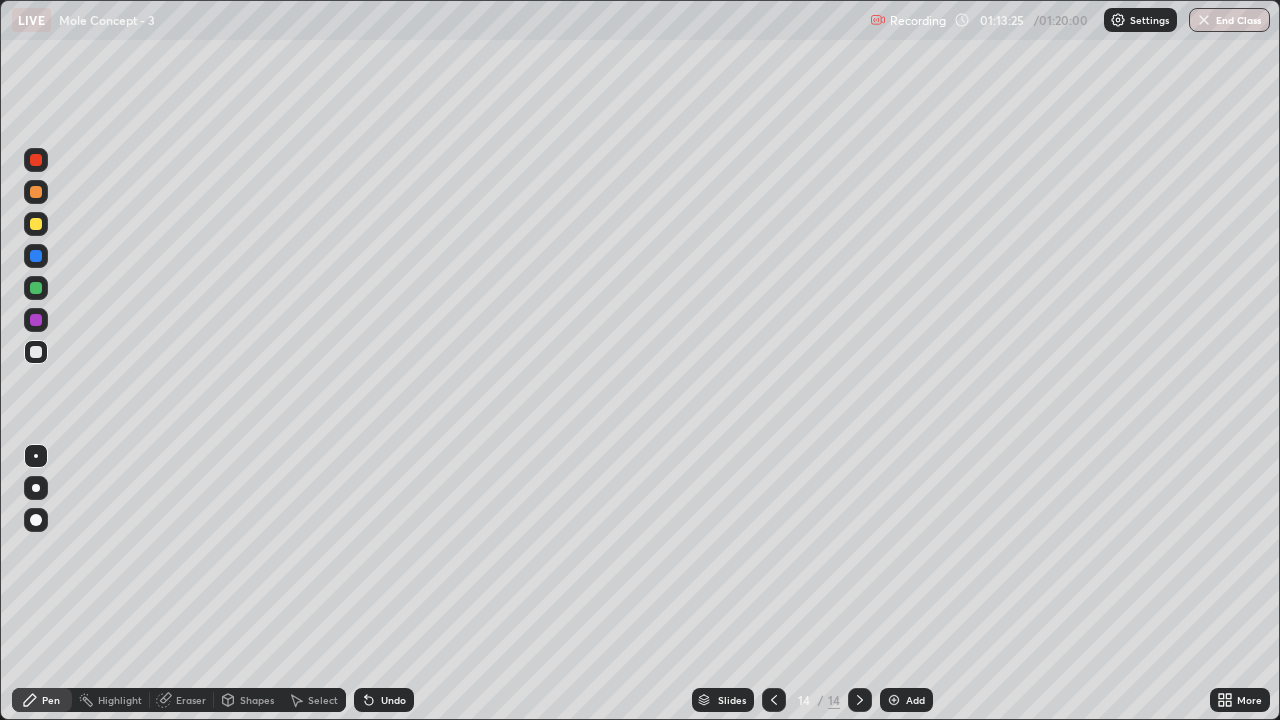 click at bounding box center [36, 288] 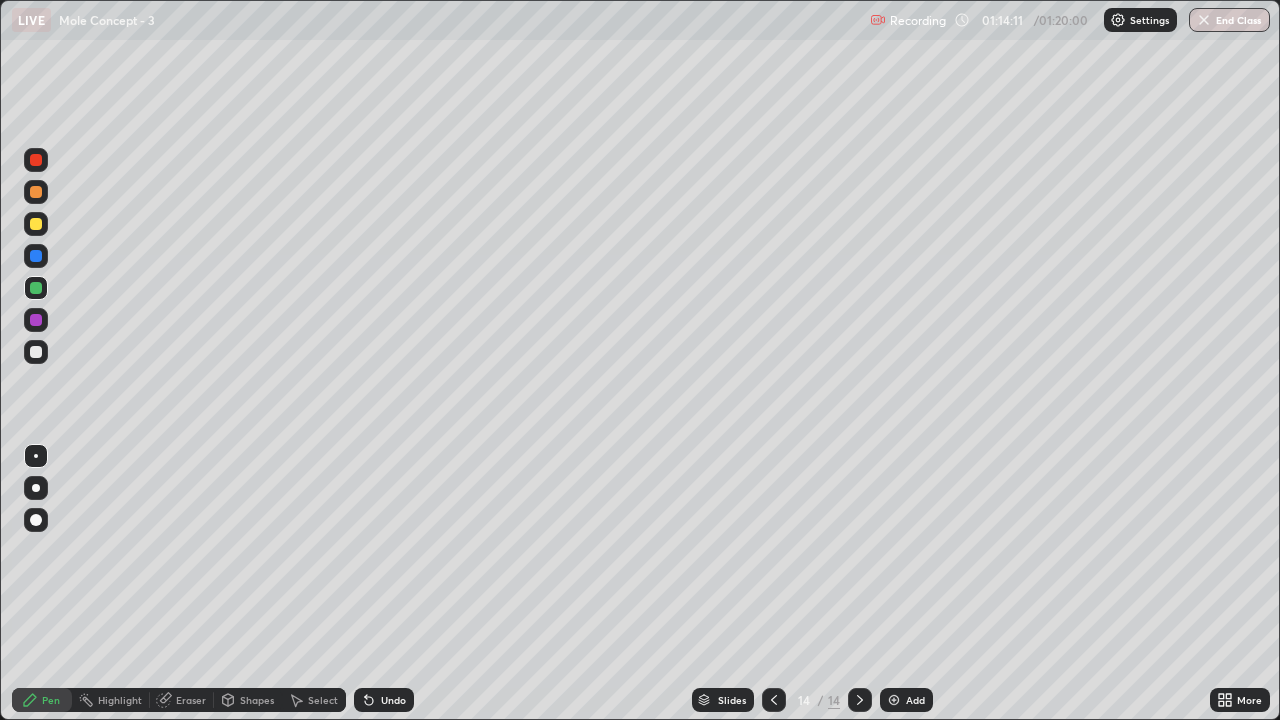 click at bounding box center (36, 352) 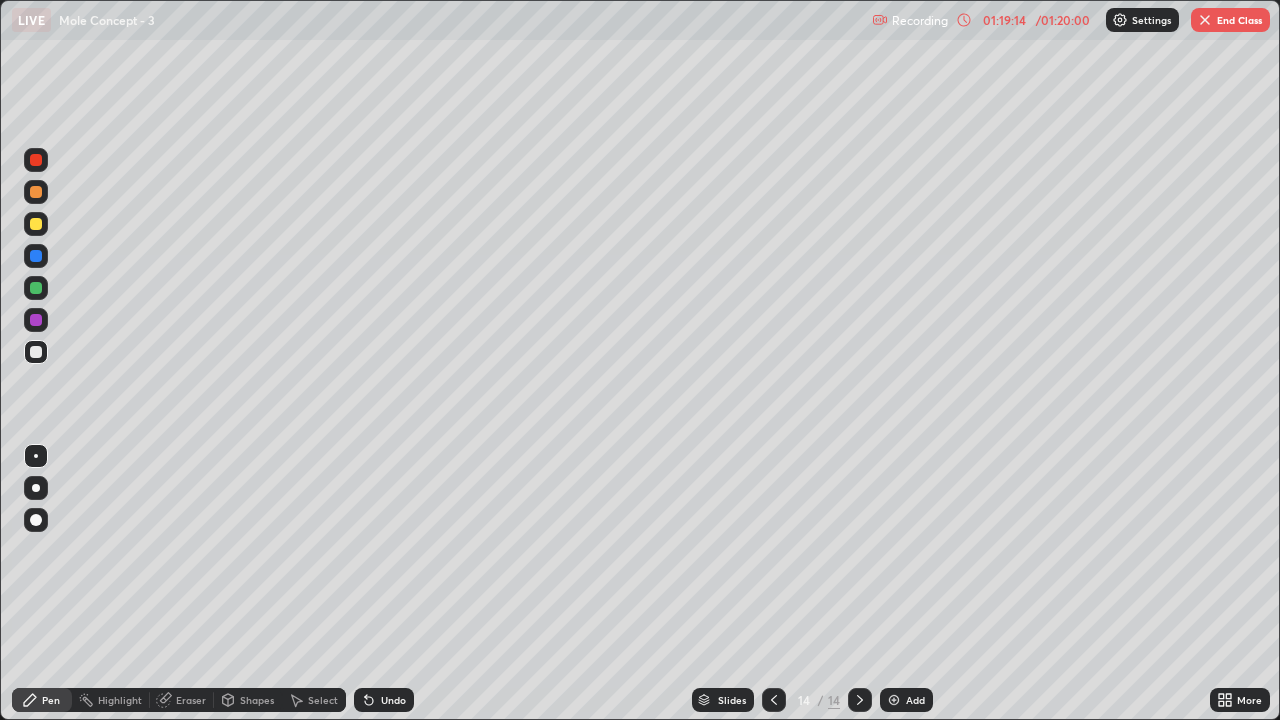 click on "End Class" at bounding box center [1230, 20] 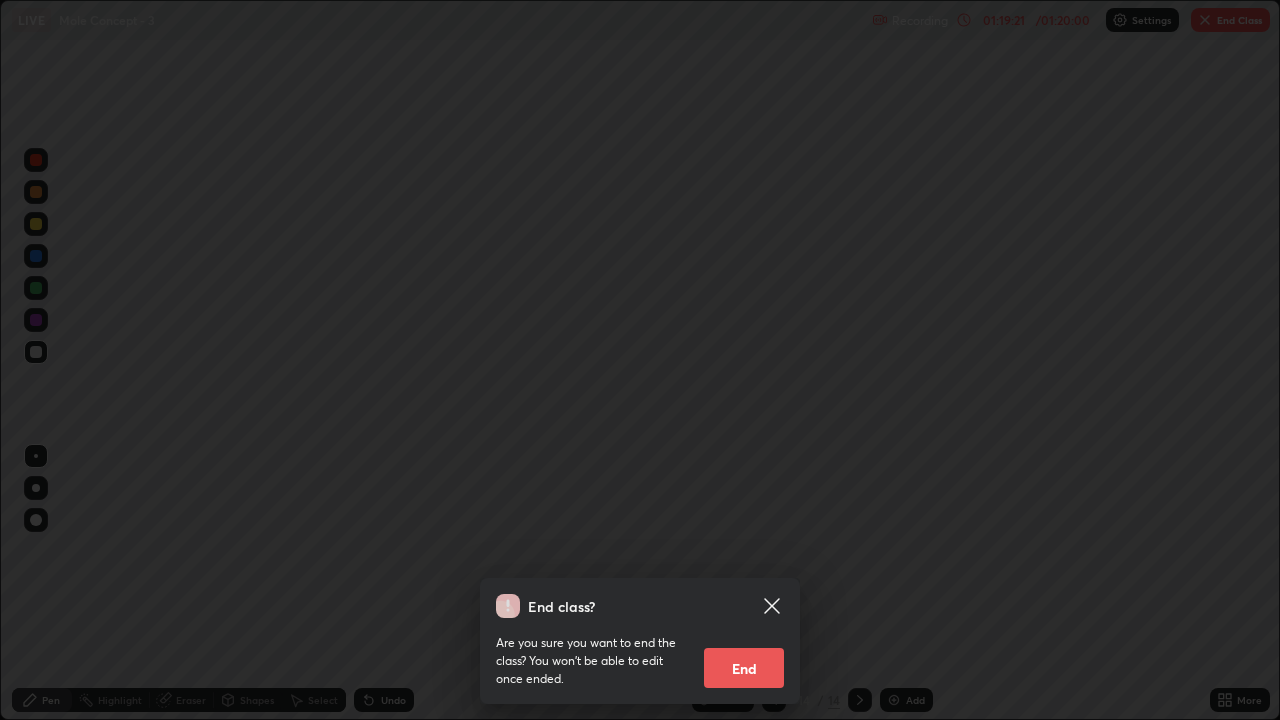 click on "End" at bounding box center [744, 668] 